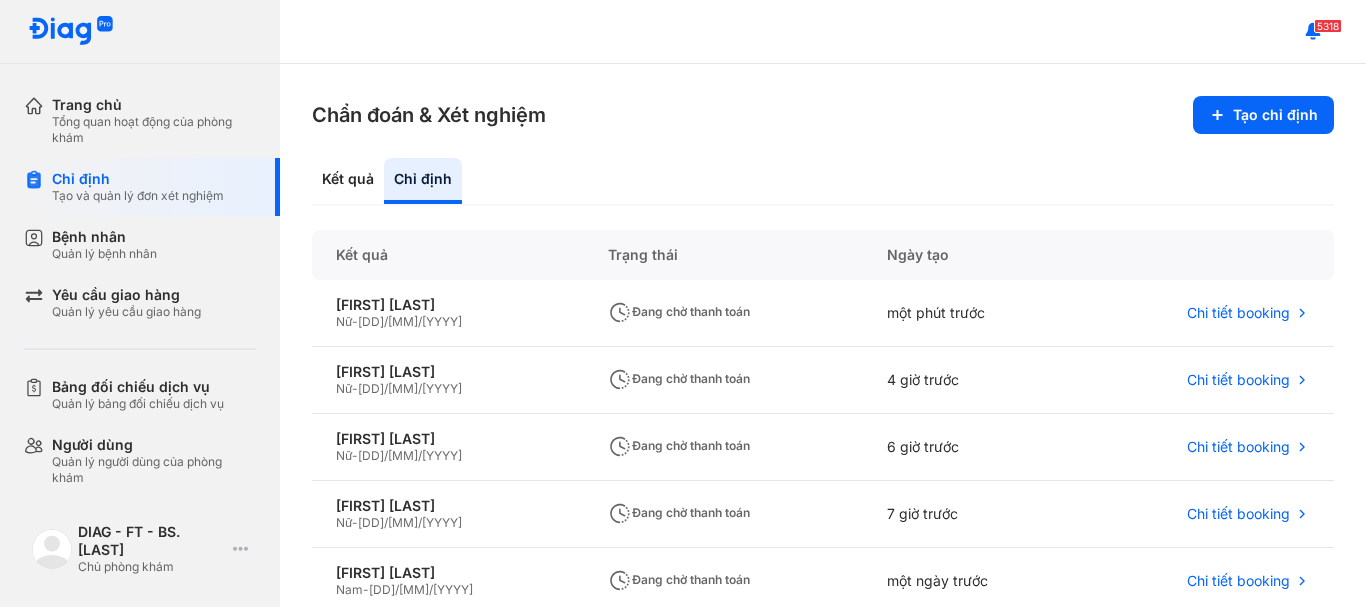 scroll, scrollTop: 0, scrollLeft: 0, axis: both 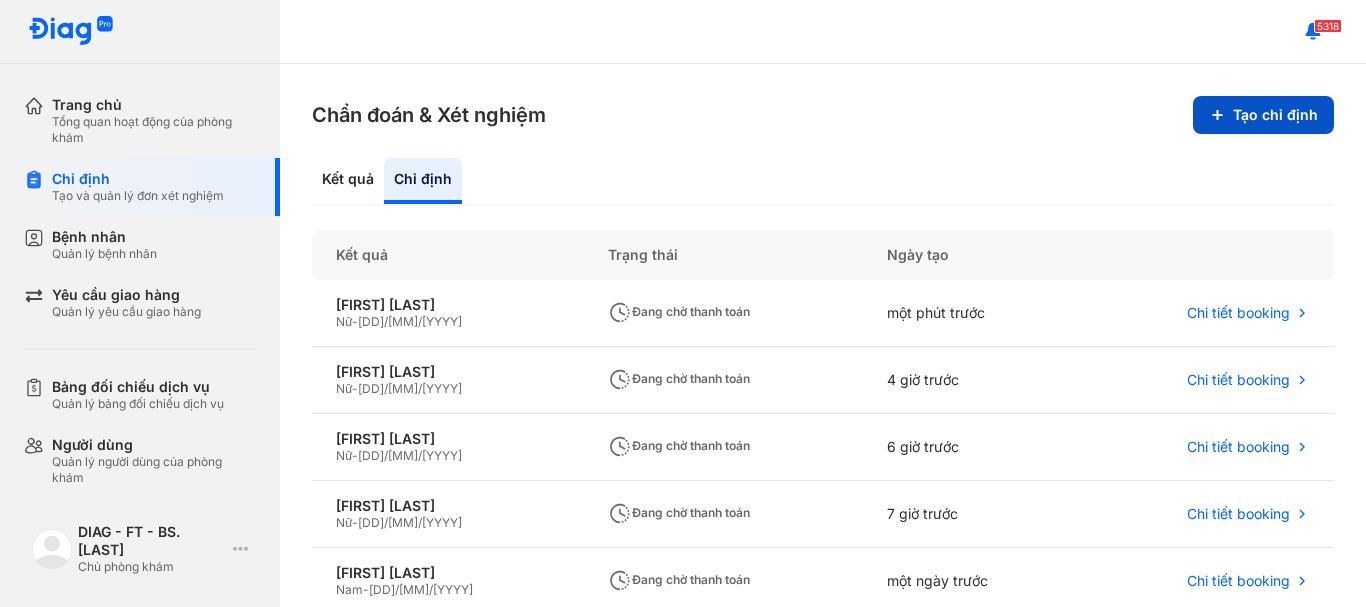 click on "Tạo chỉ định" at bounding box center (1263, 115) 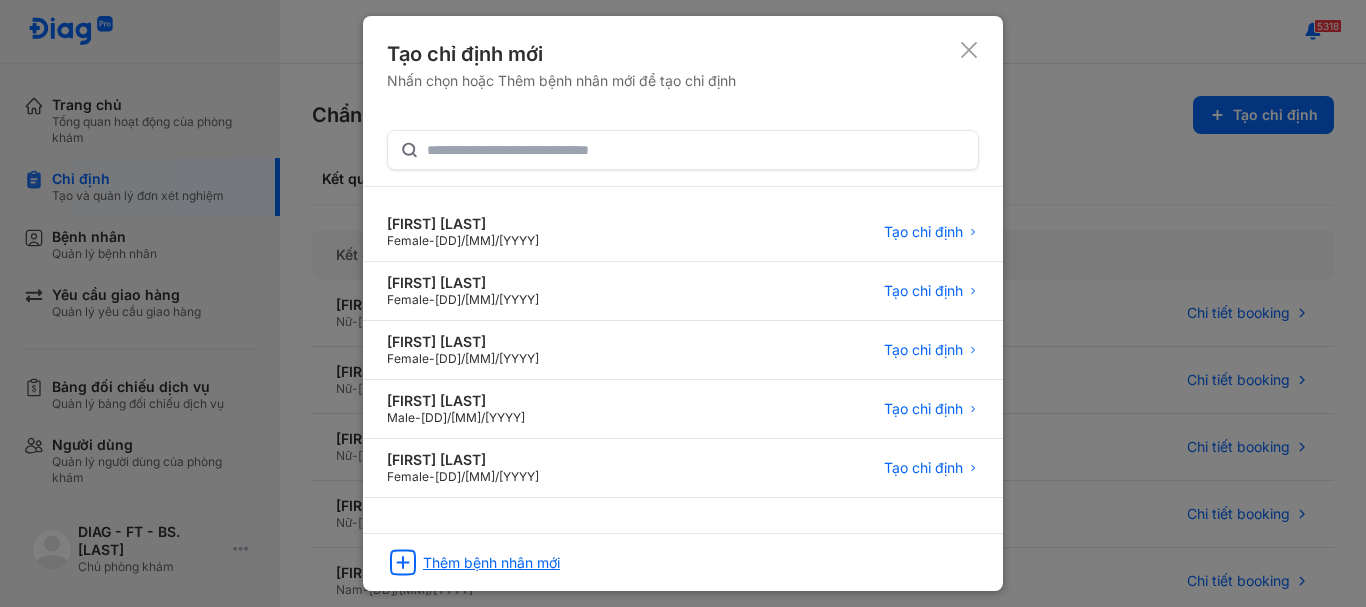 click on "Thêm bệnh nhân mới" at bounding box center (491, 563) 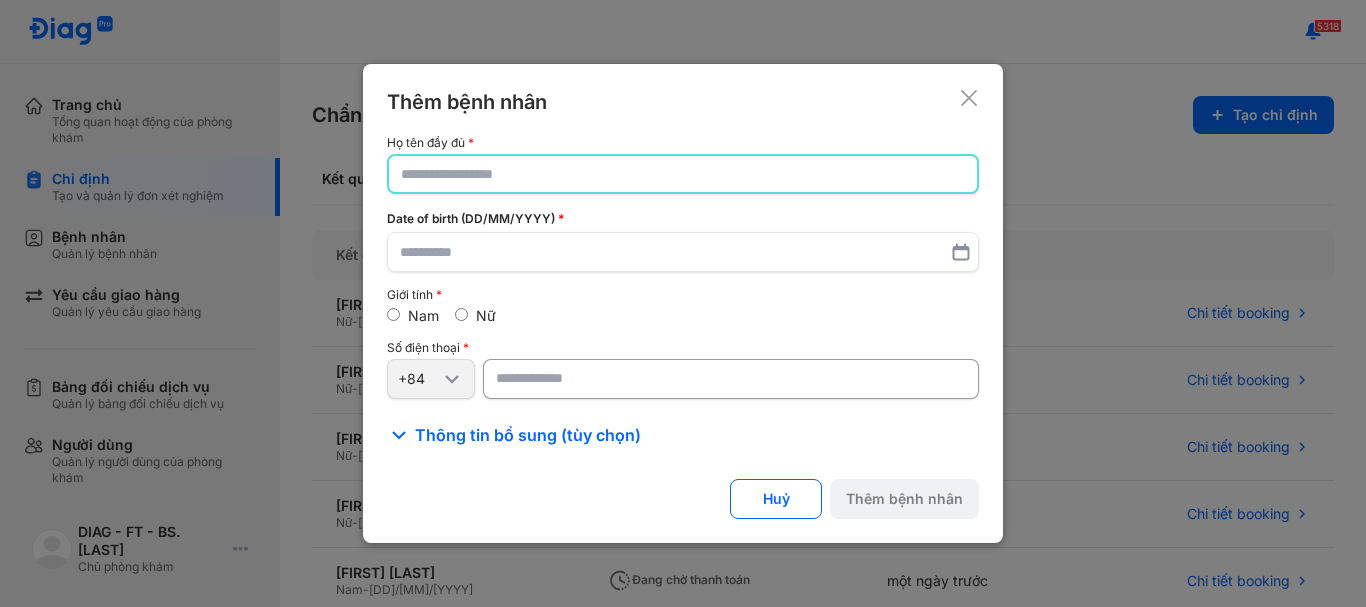 click 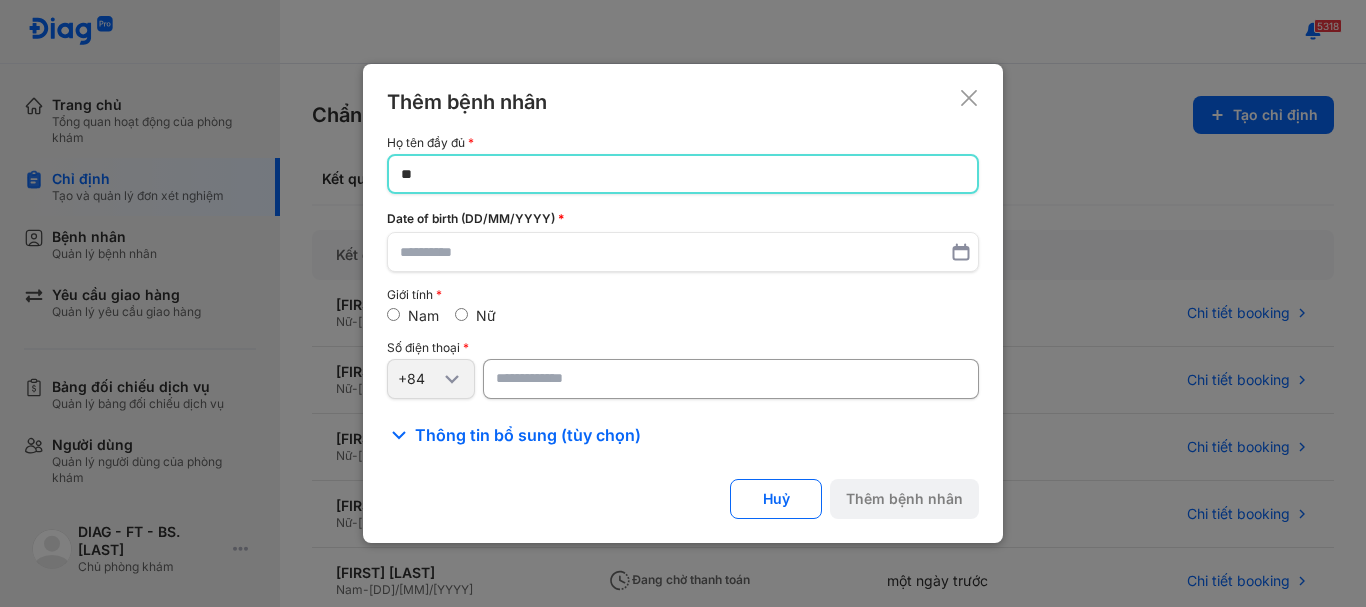 type on "*" 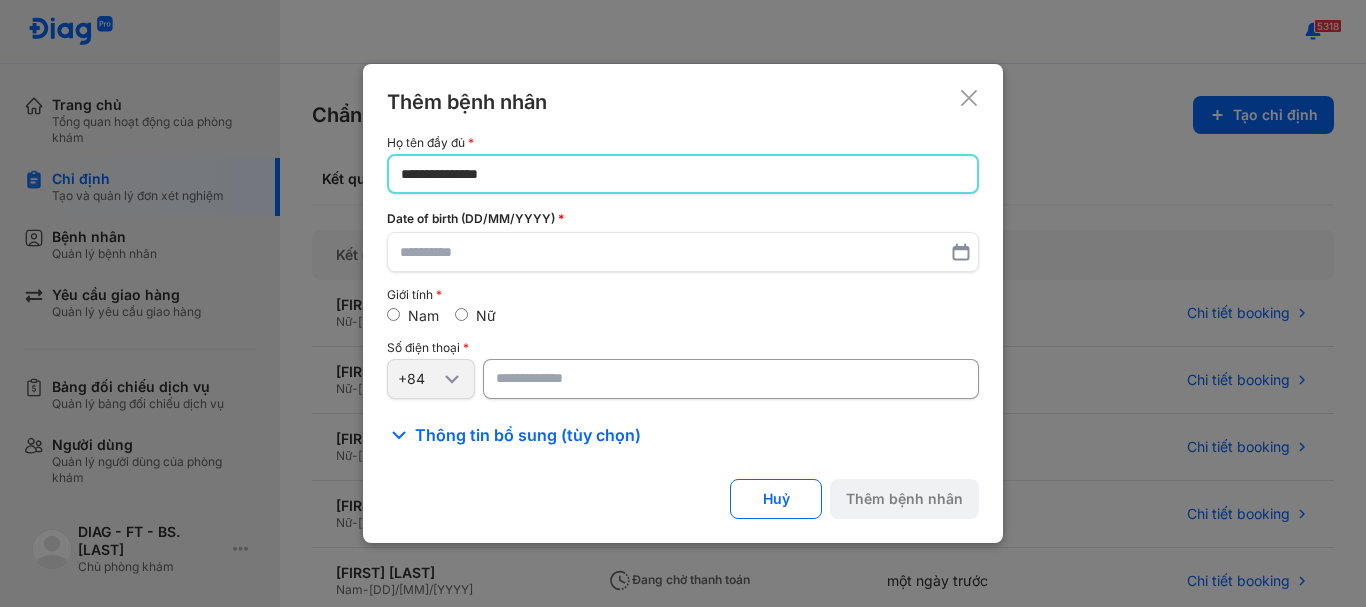 type on "**********" 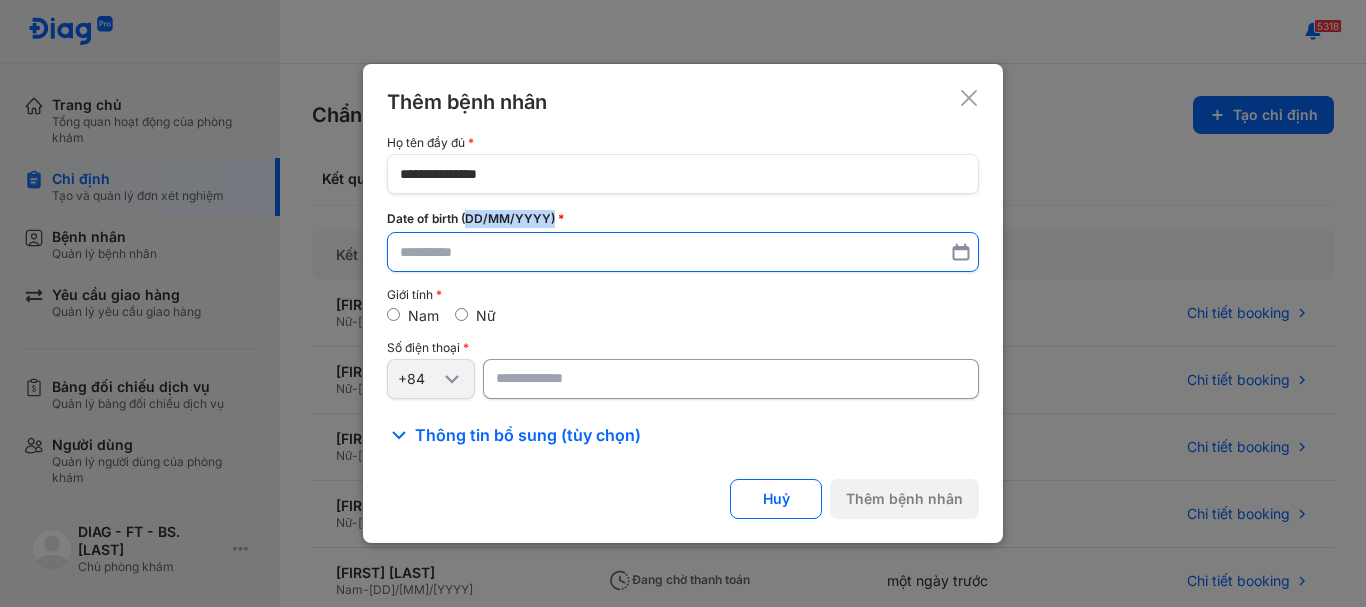 click on "Date of birth (DD/MM/YYYY)" at bounding box center (683, 241) 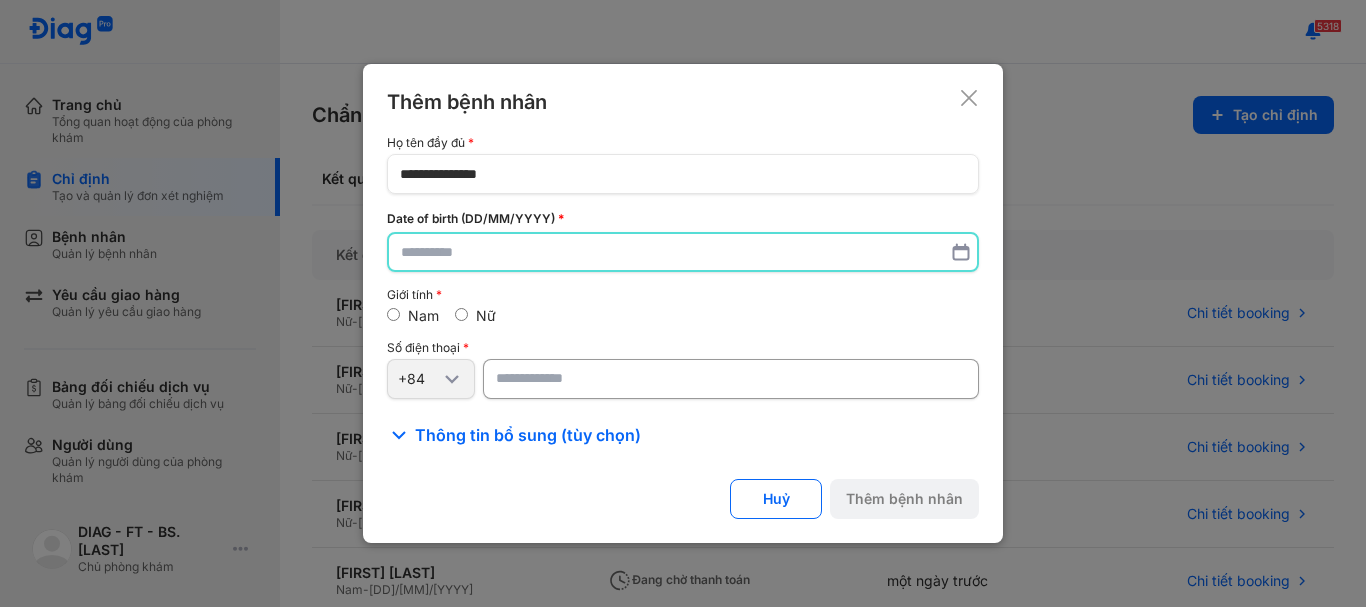 click at bounding box center [683, 252] 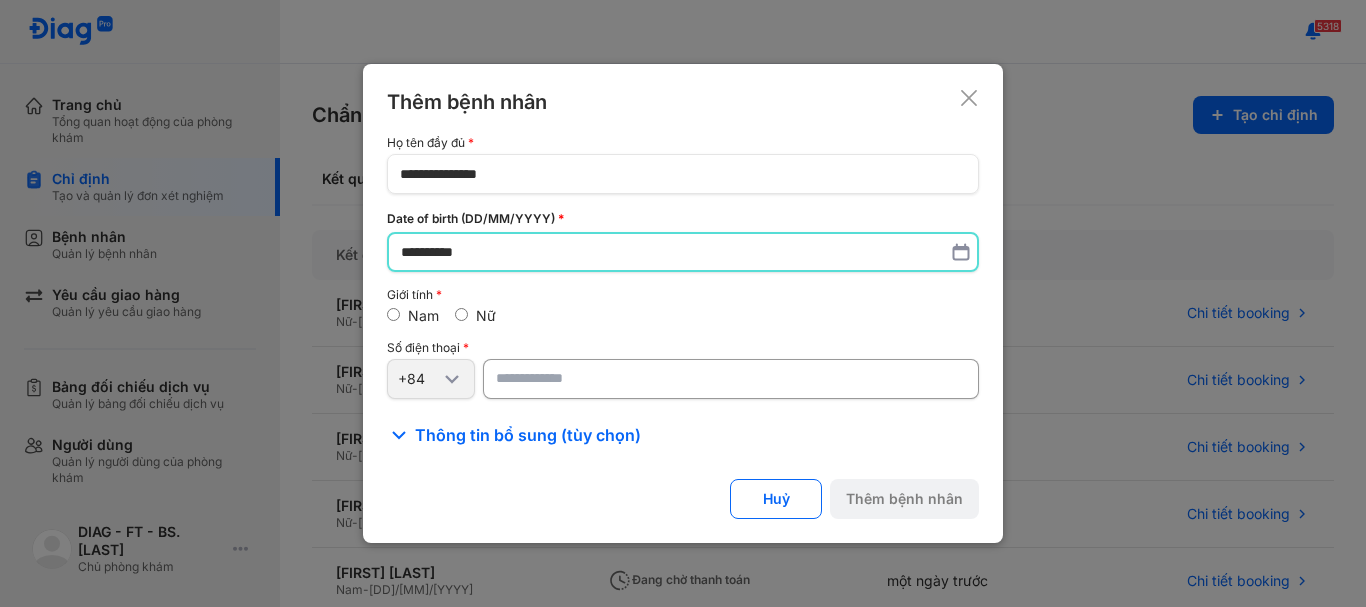 type on "**********" 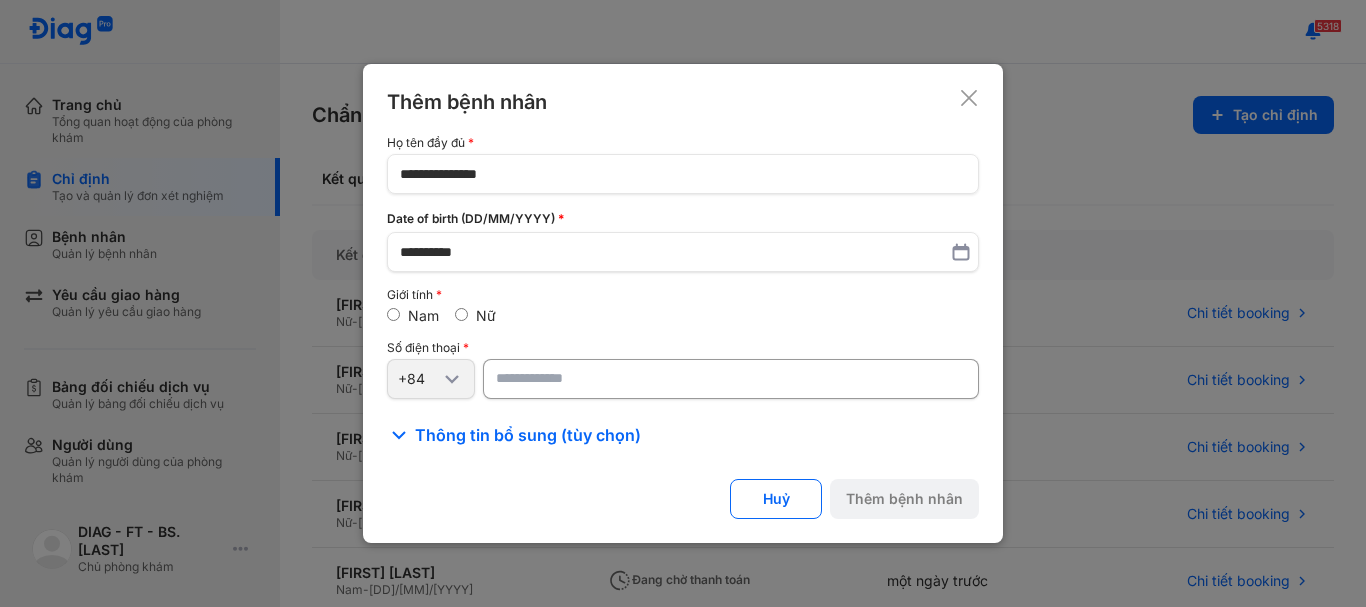 click at bounding box center [731, 379] 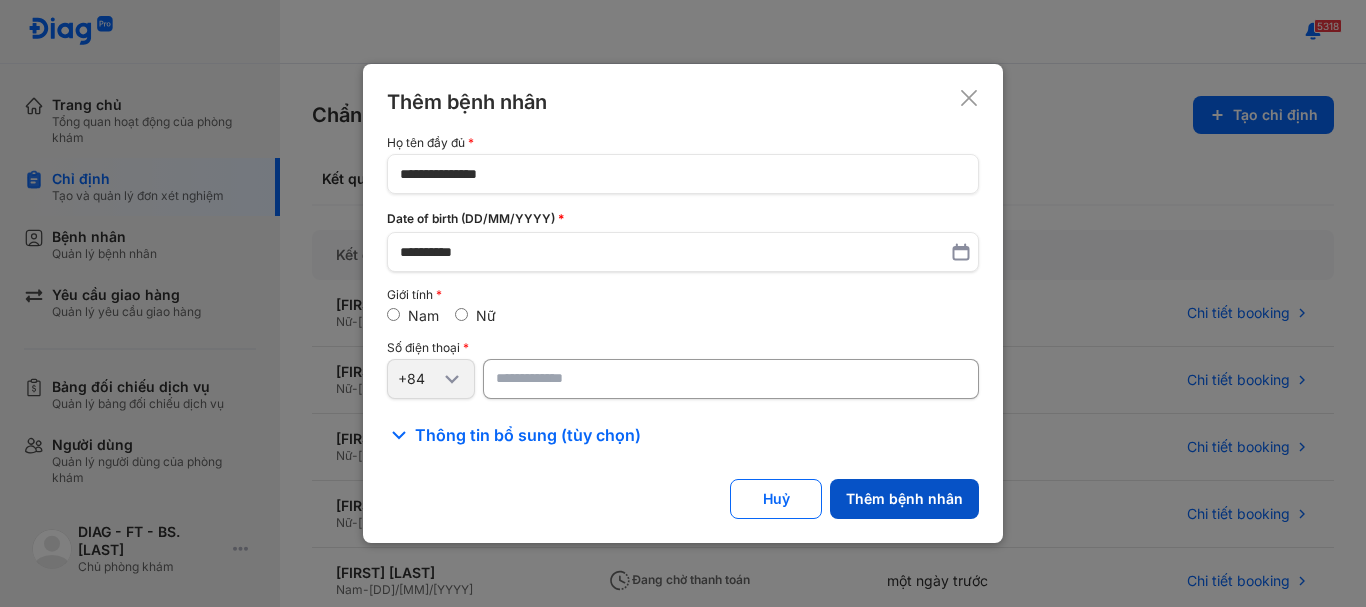 type on "**********" 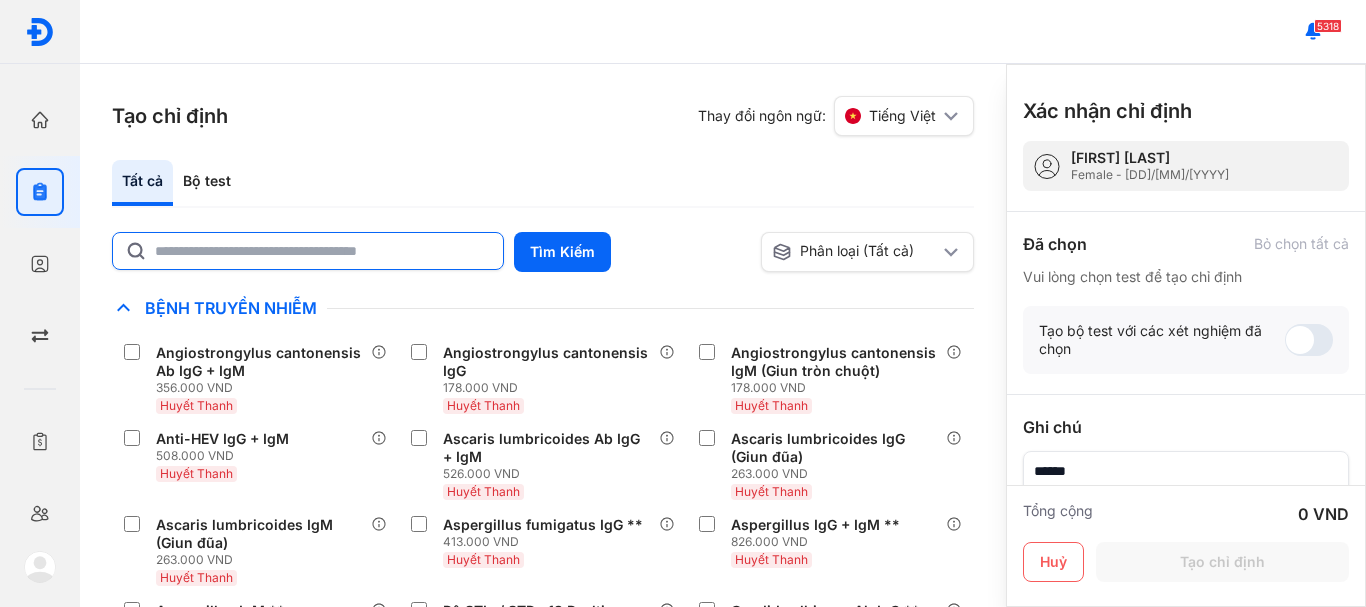 click 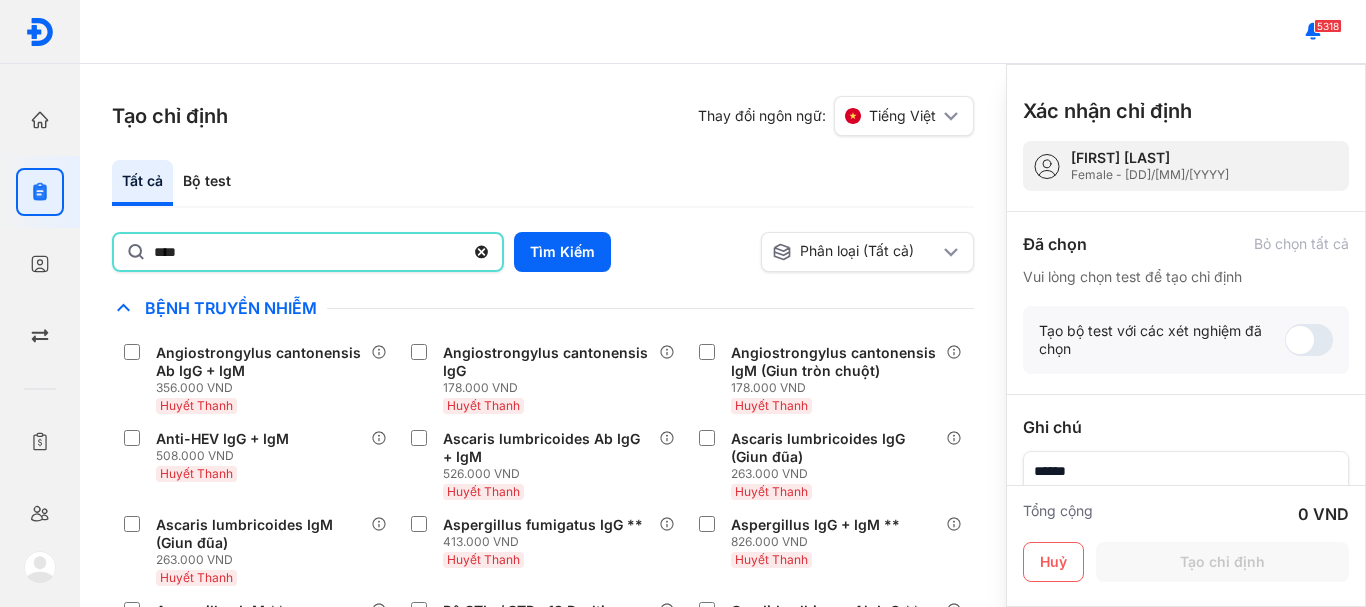 type on "**********" 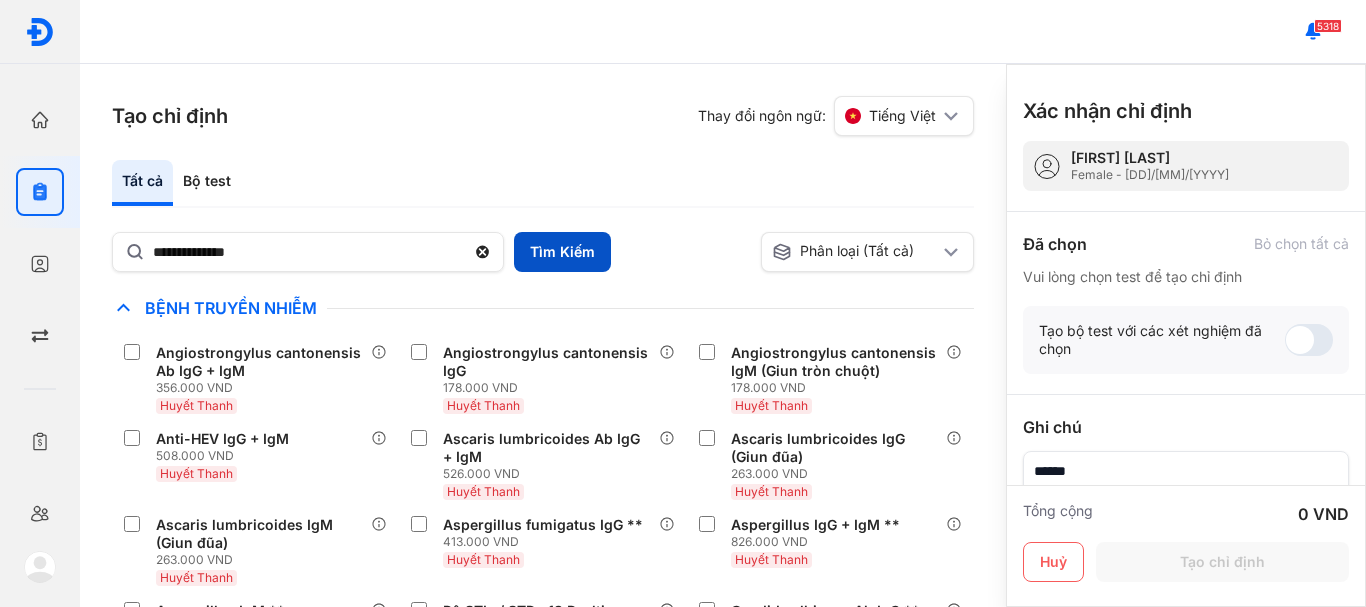 click on "Tìm Kiếm" at bounding box center (562, 252) 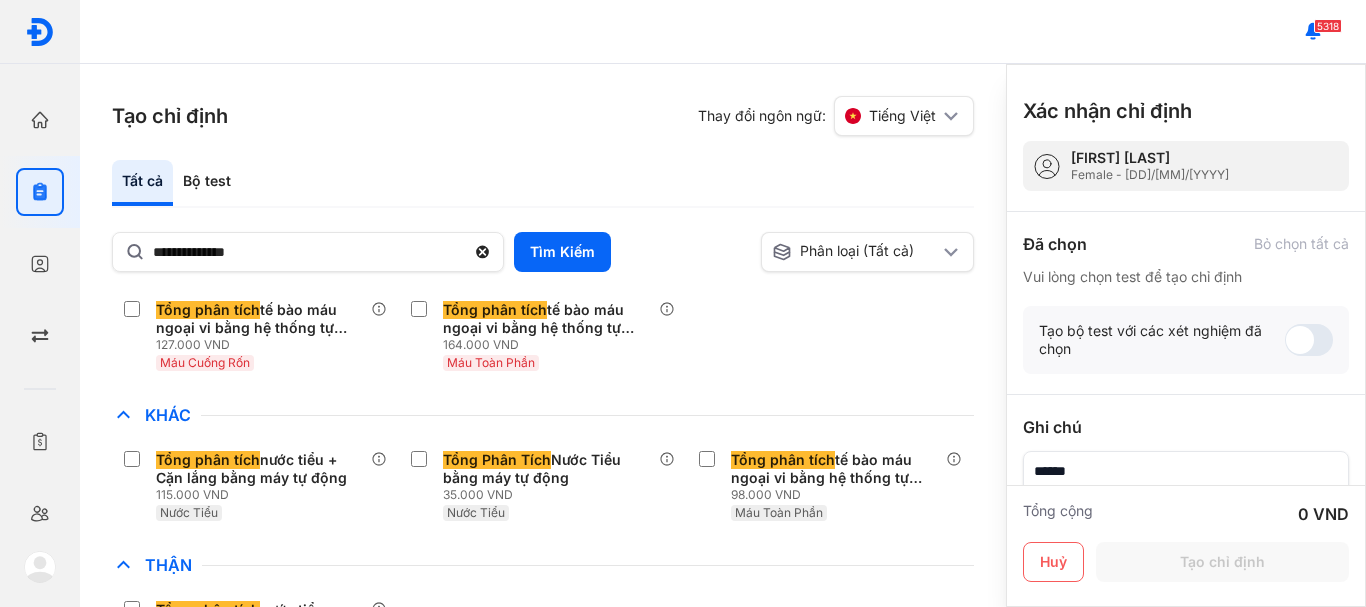 scroll, scrollTop: 0, scrollLeft: 0, axis: both 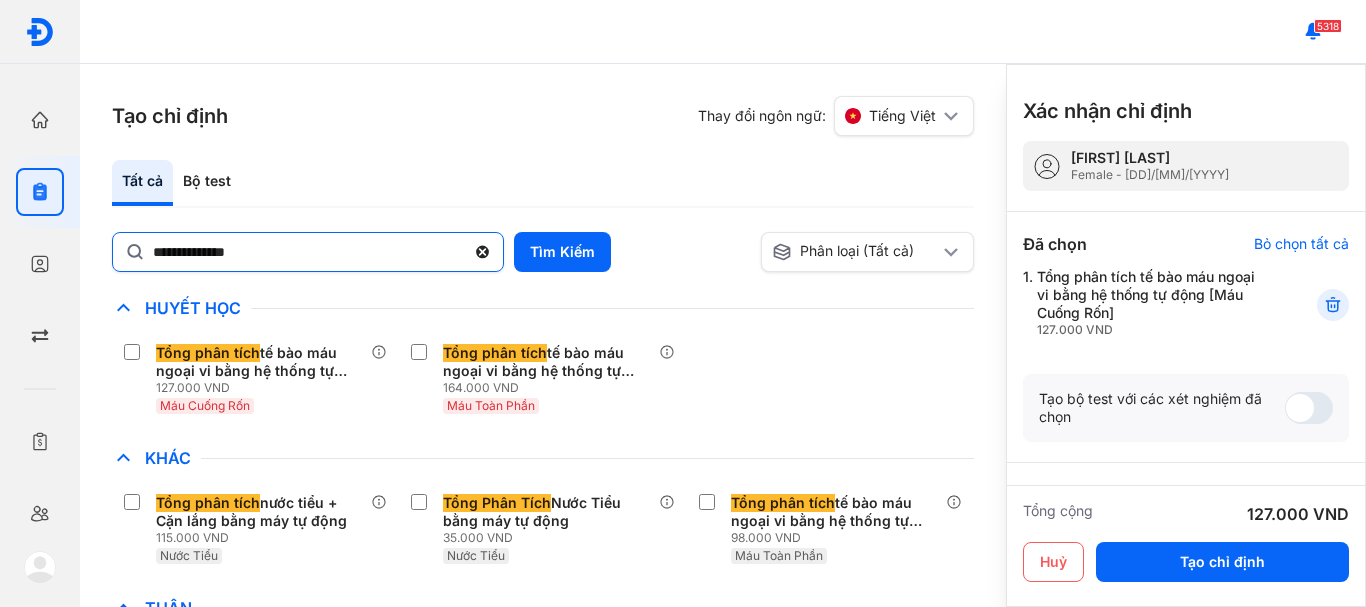 click 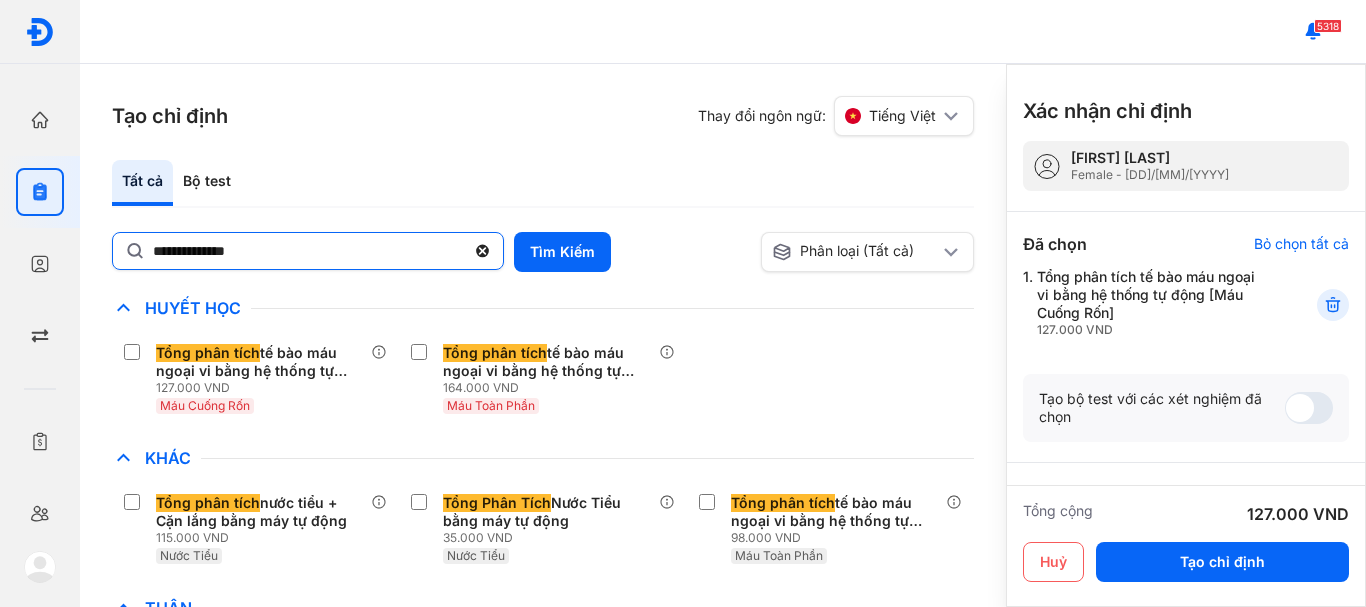click on "**********" 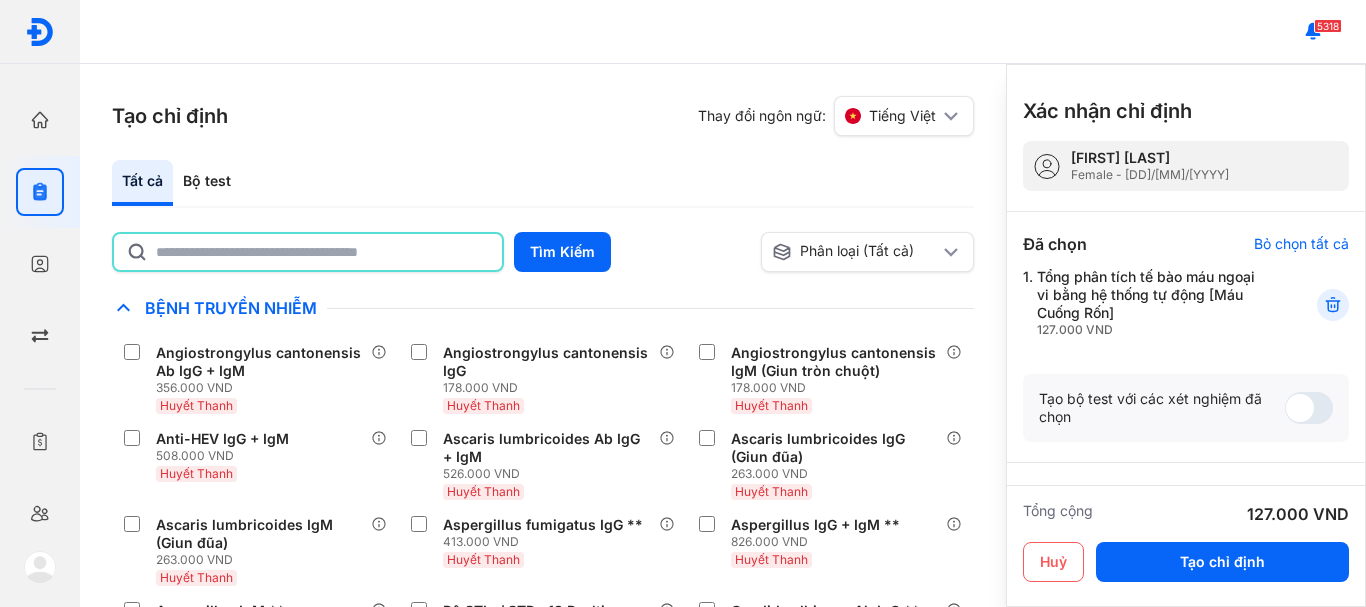 click 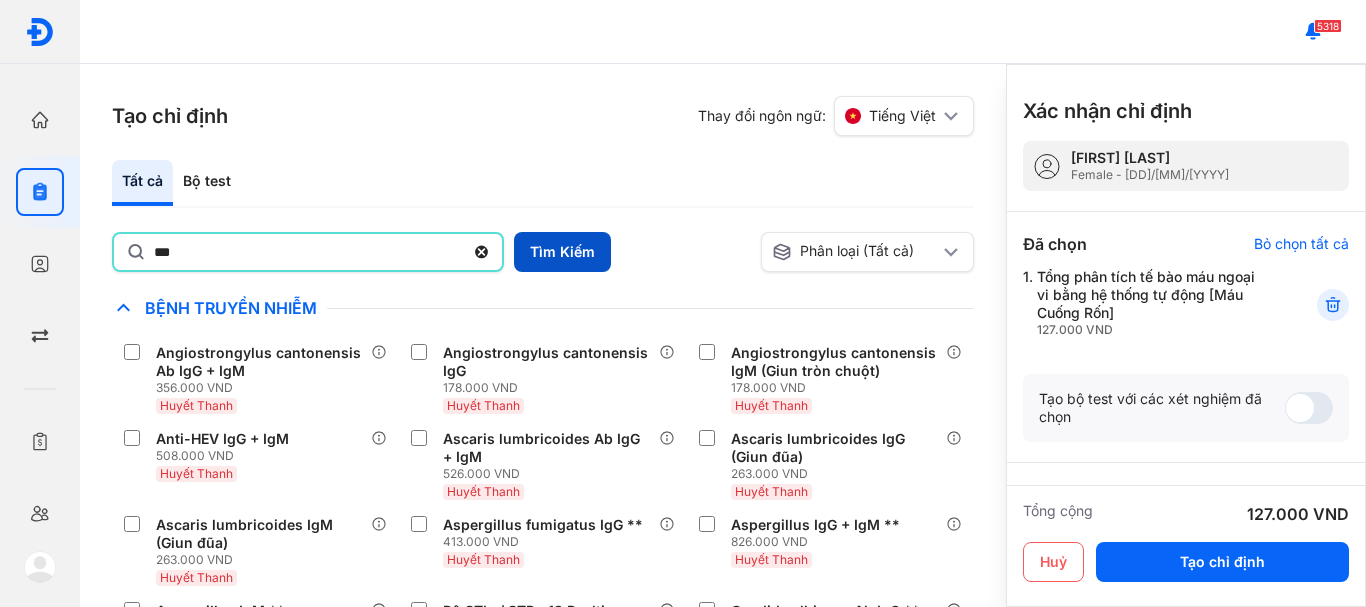 type on "***" 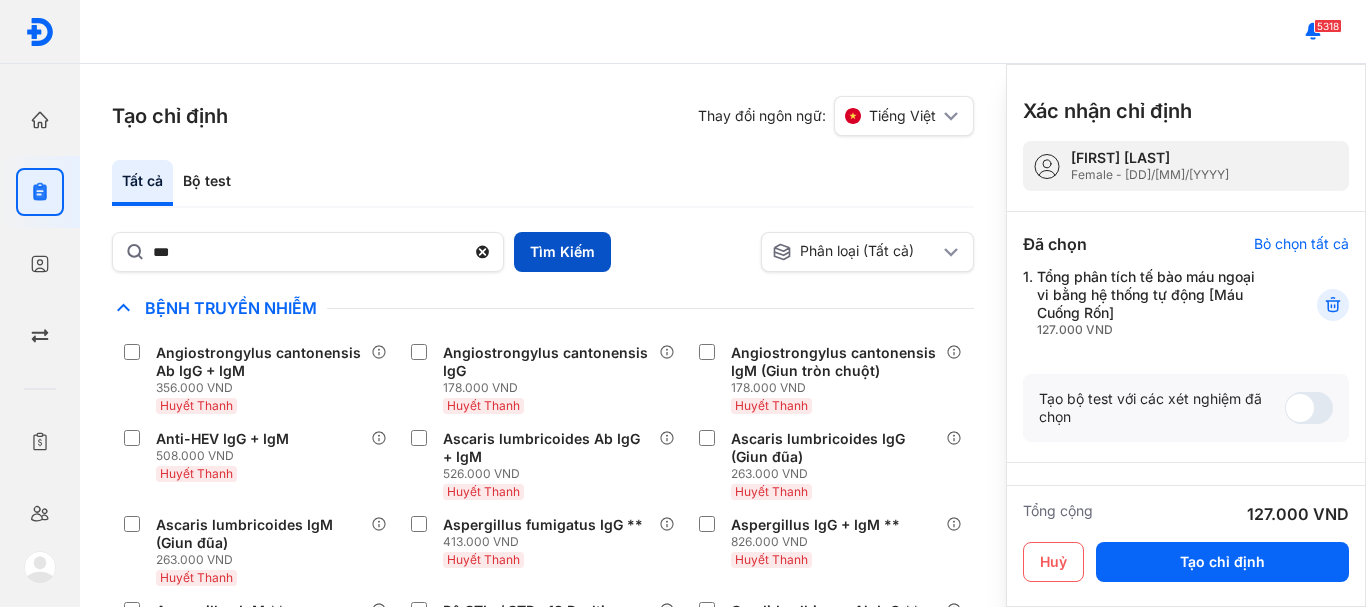 click on "Tìm Kiếm" at bounding box center [562, 252] 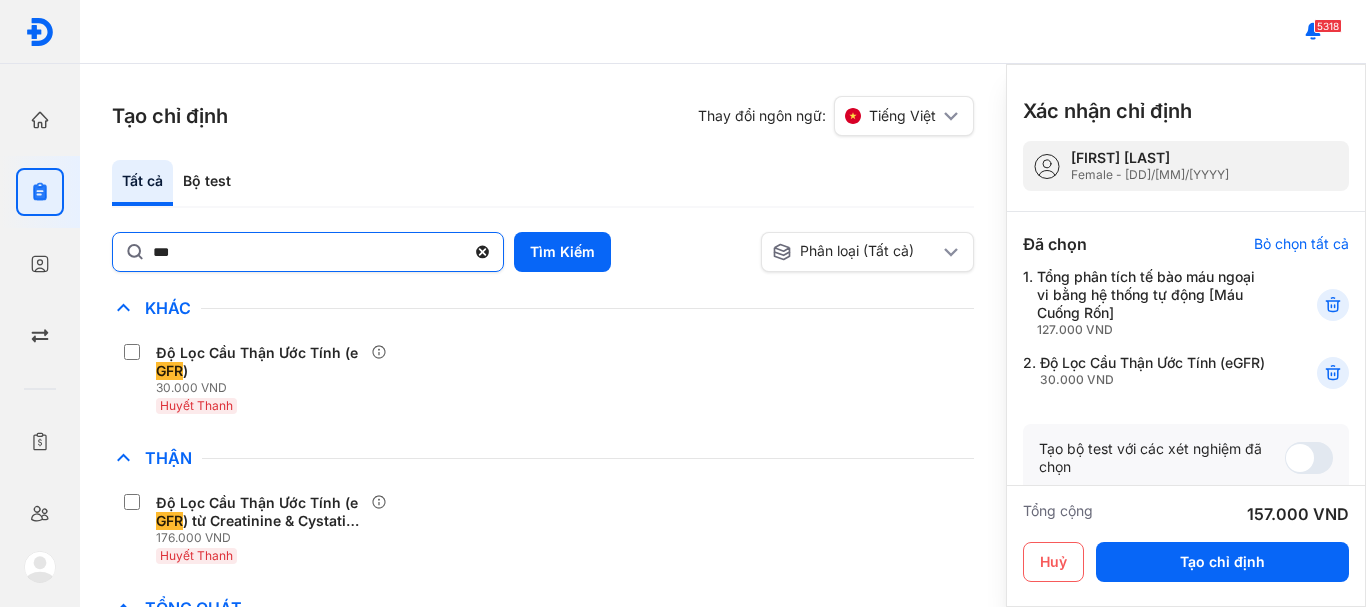 click 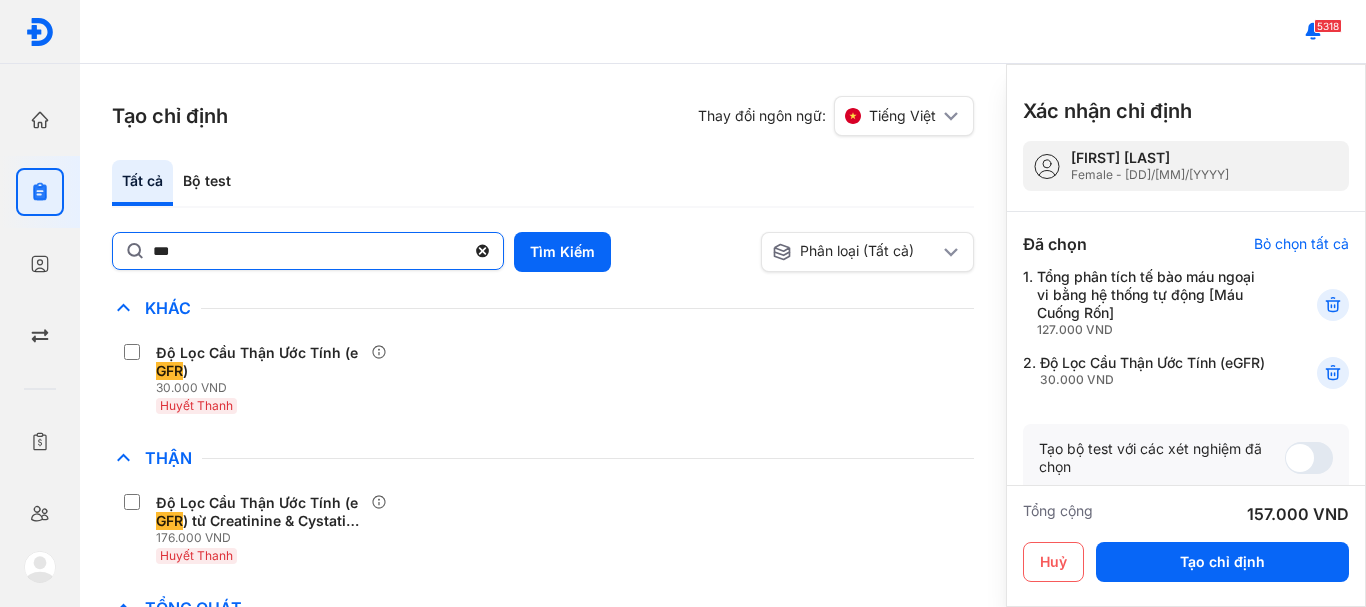 click on "***" 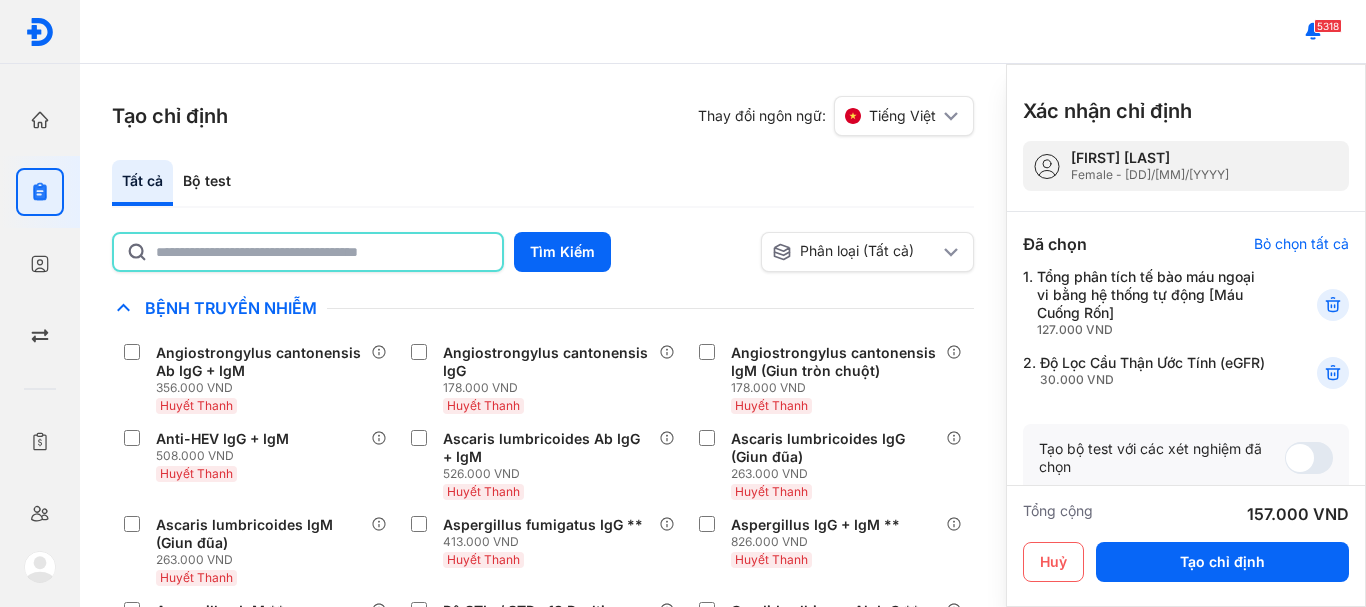 click 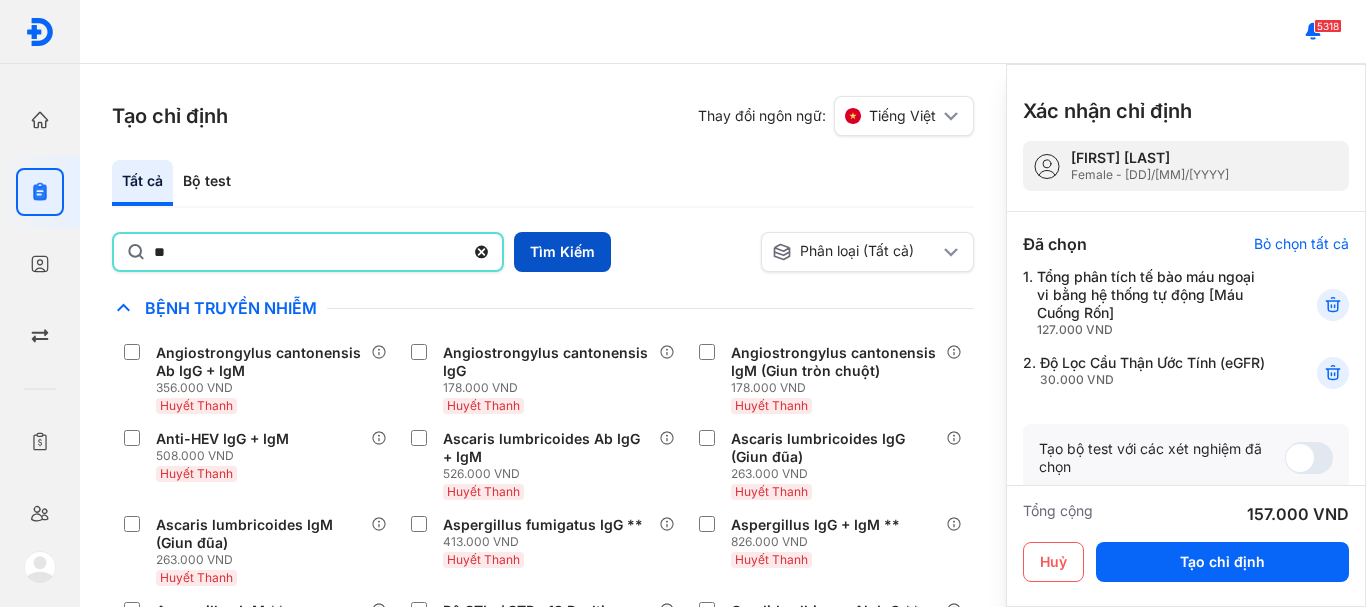 type on "**" 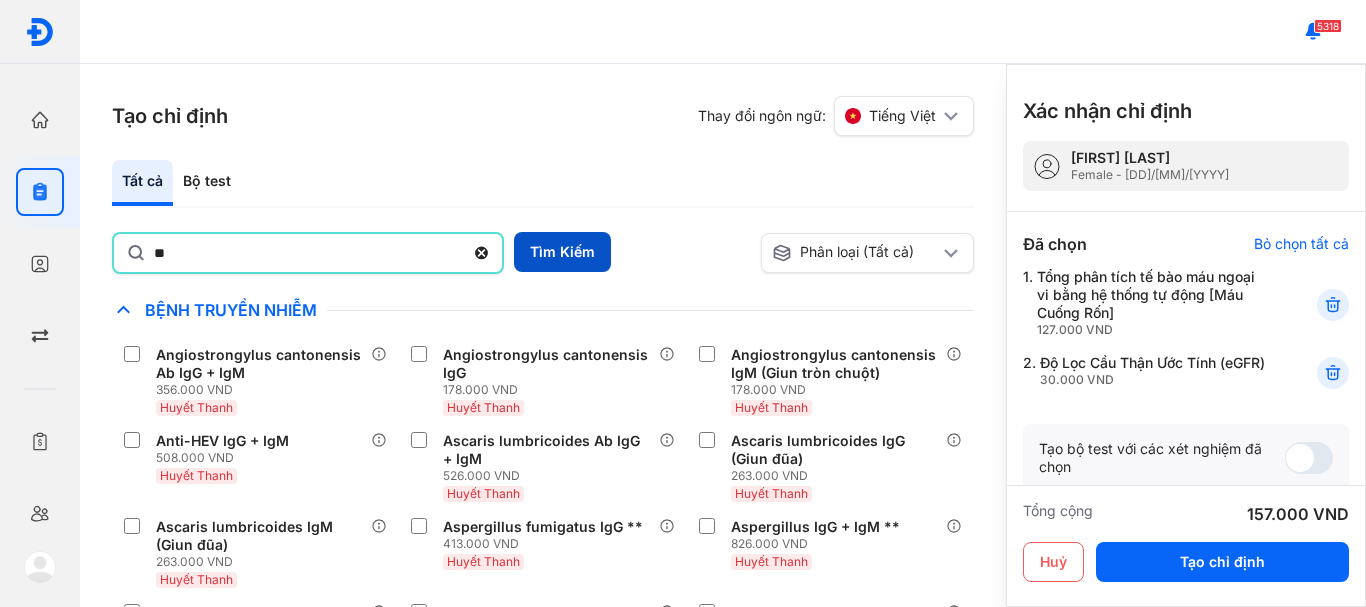 click on "Tìm Kiếm" at bounding box center [562, 252] 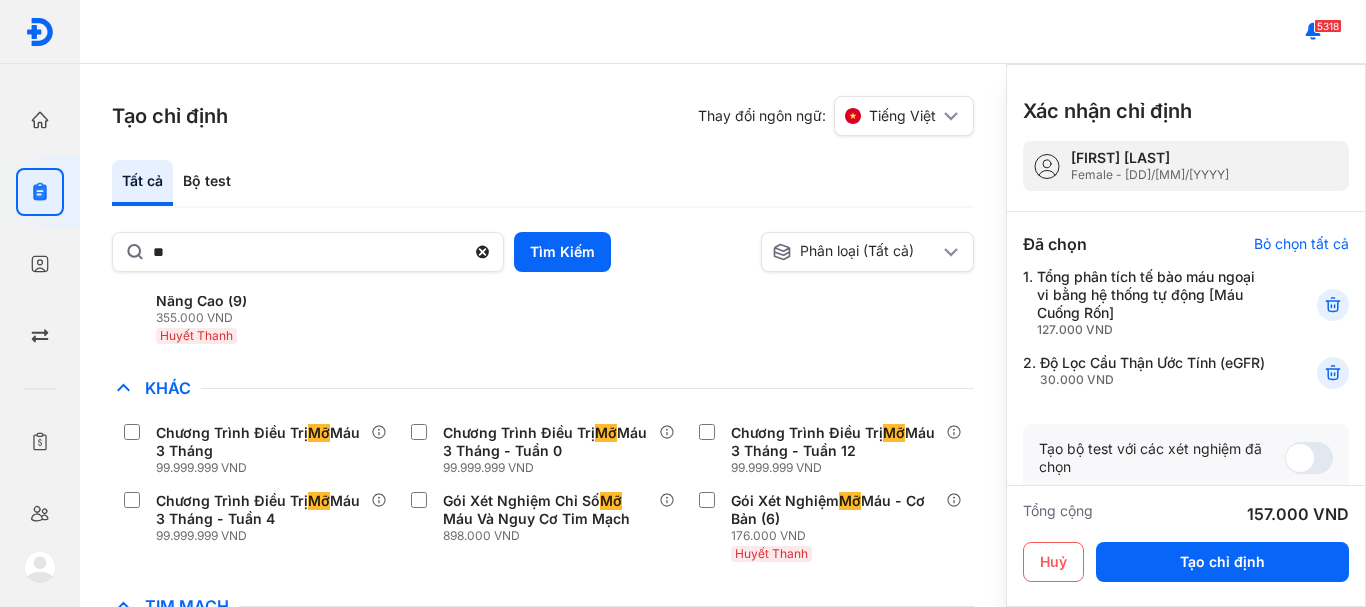 scroll, scrollTop: 100, scrollLeft: 0, axis: vertical 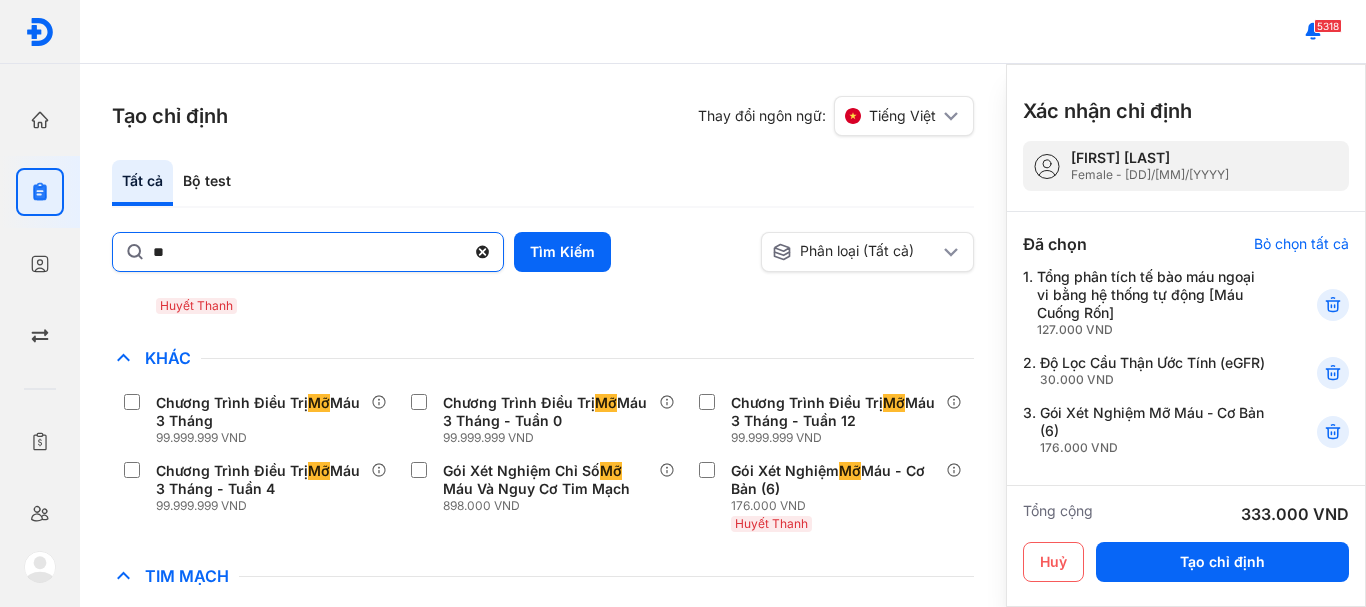 click 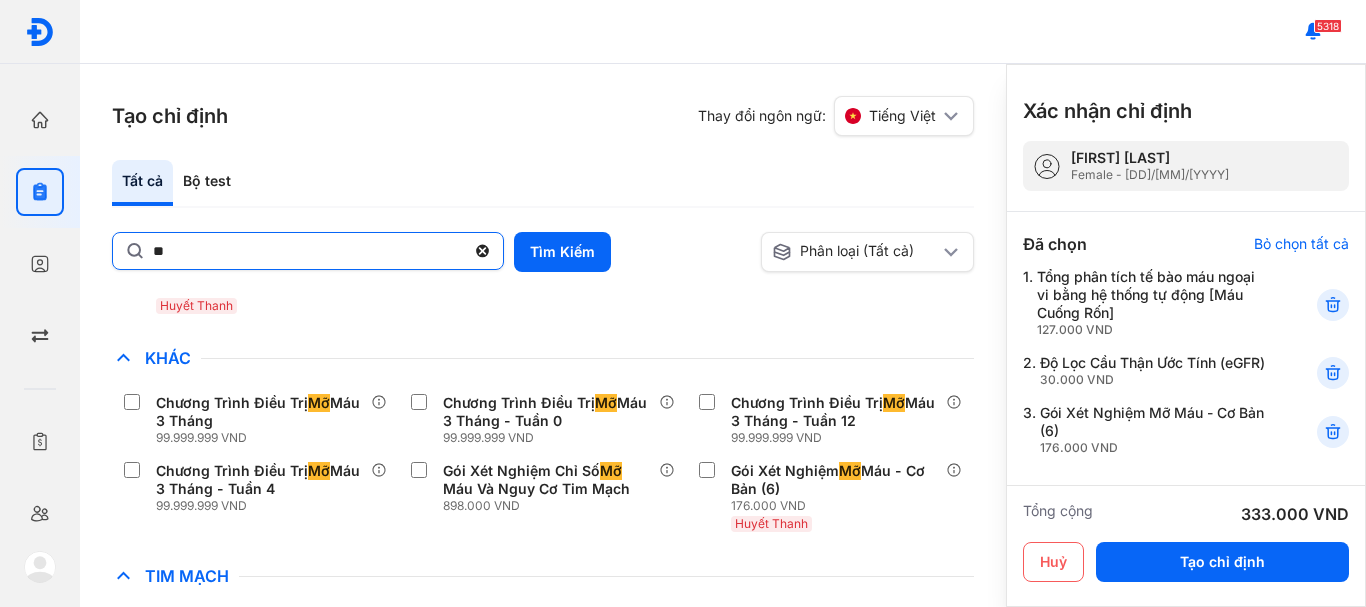 click on "**" 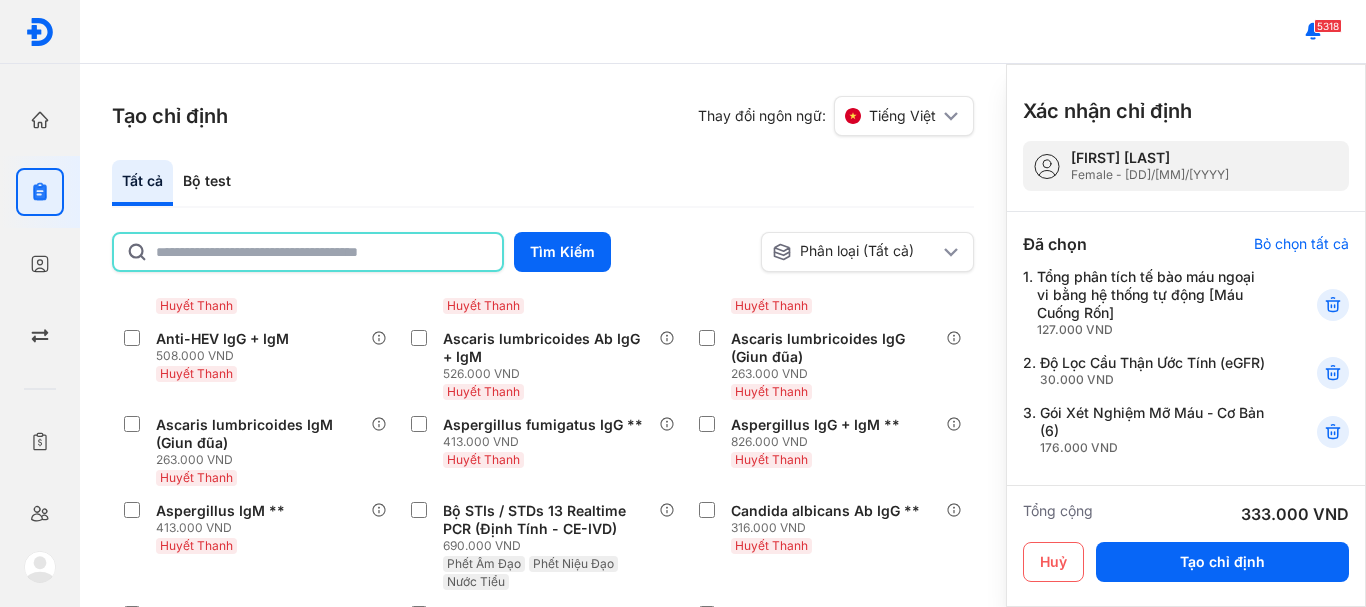 click 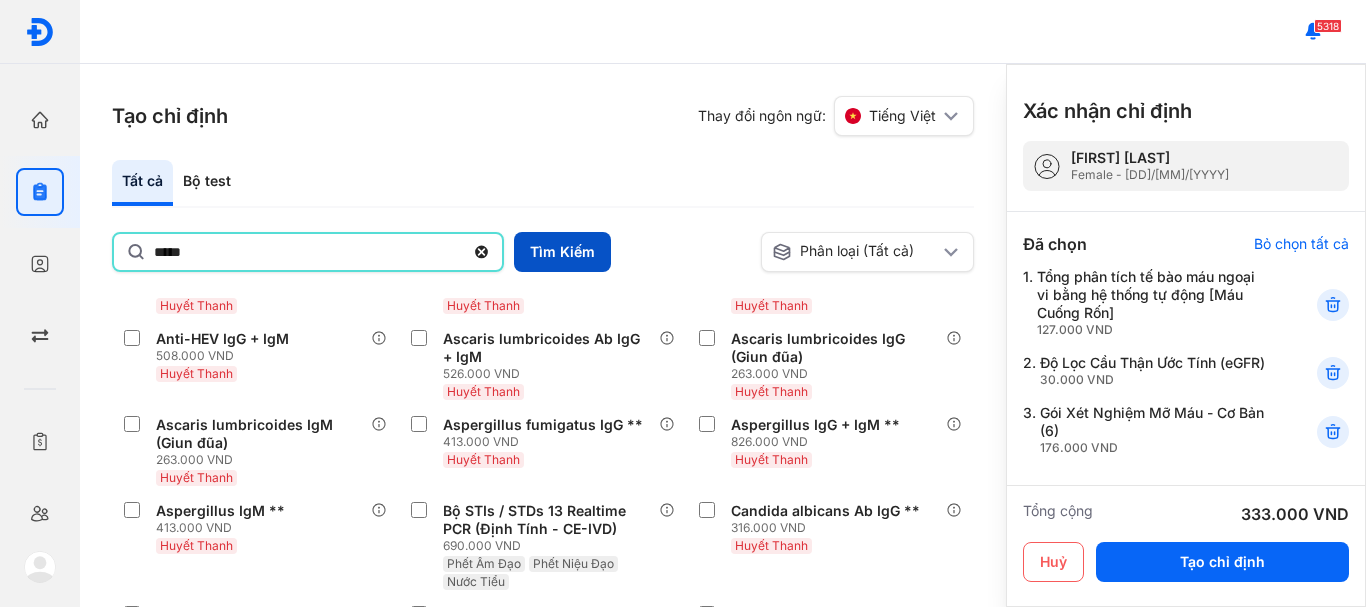type on "*****" 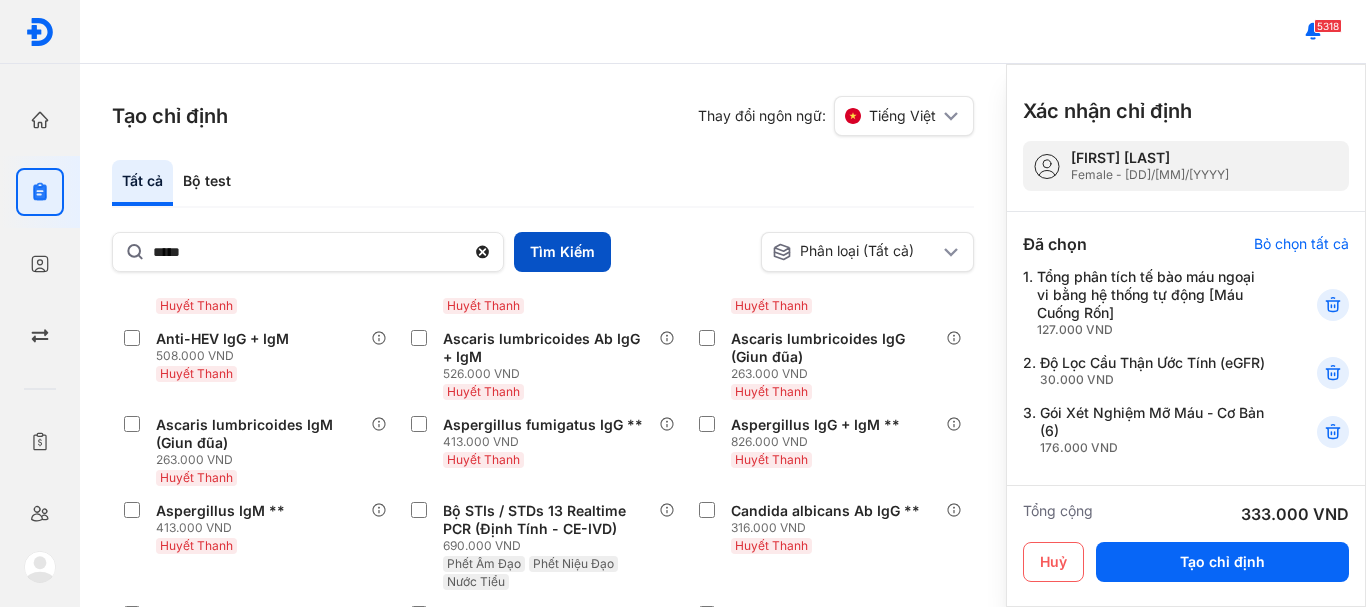 click on "Tìm Kiếm" at bounding box center [562, 252] 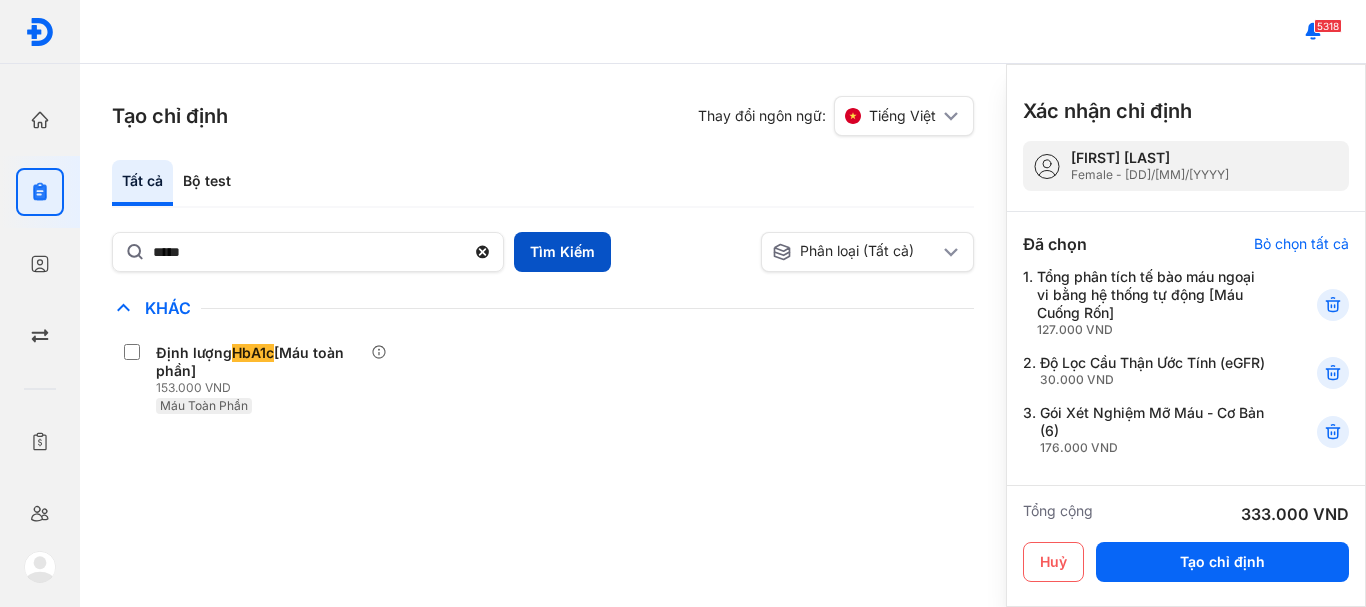 scroll, scrollTop: 0, scrollLeft: 0, axis: both 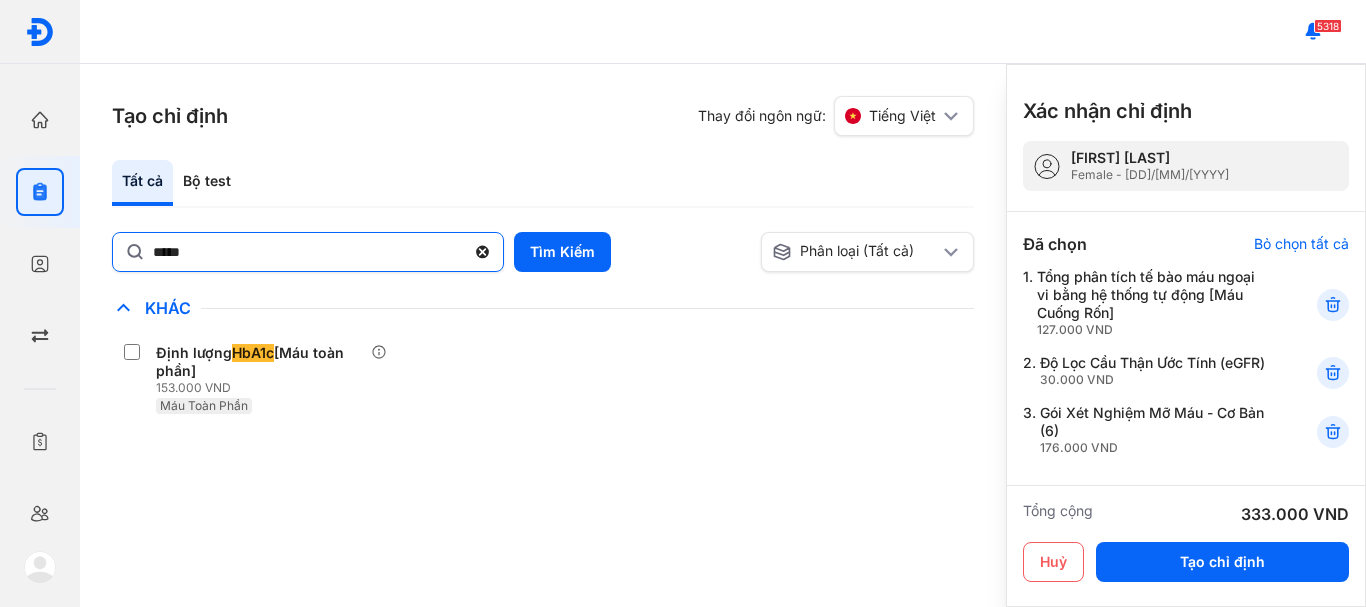 click 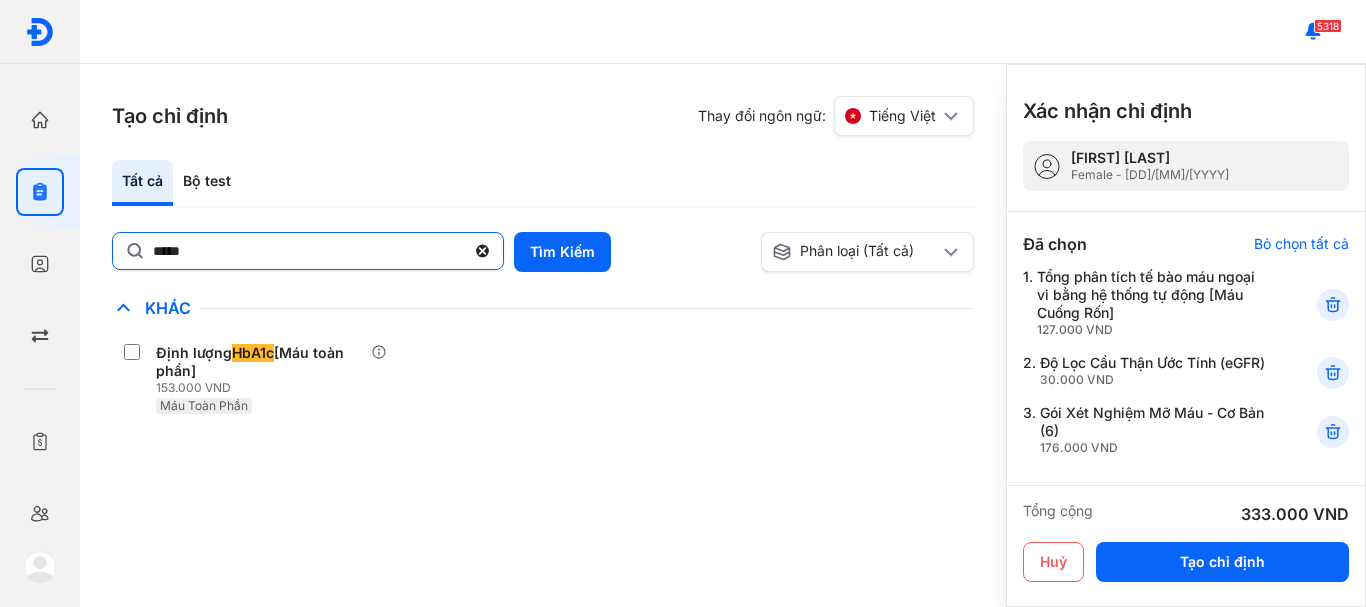 click on "*****" 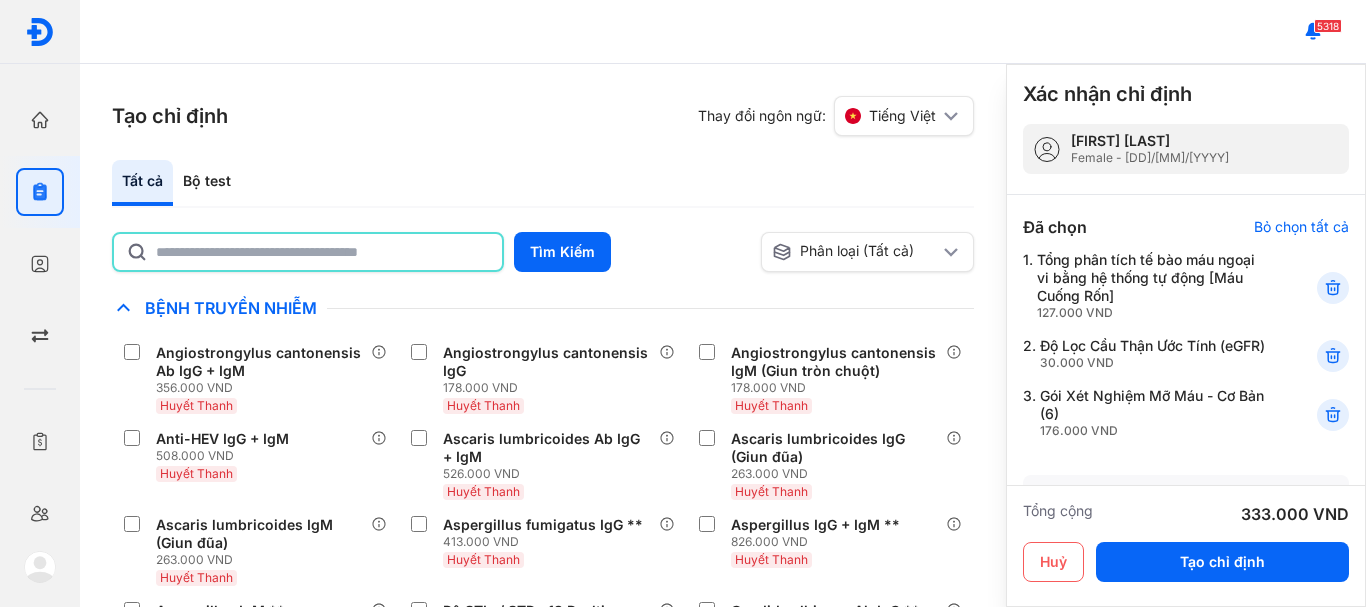 scroll, scrollTop: 0, scrollLeft: 0, axis: both 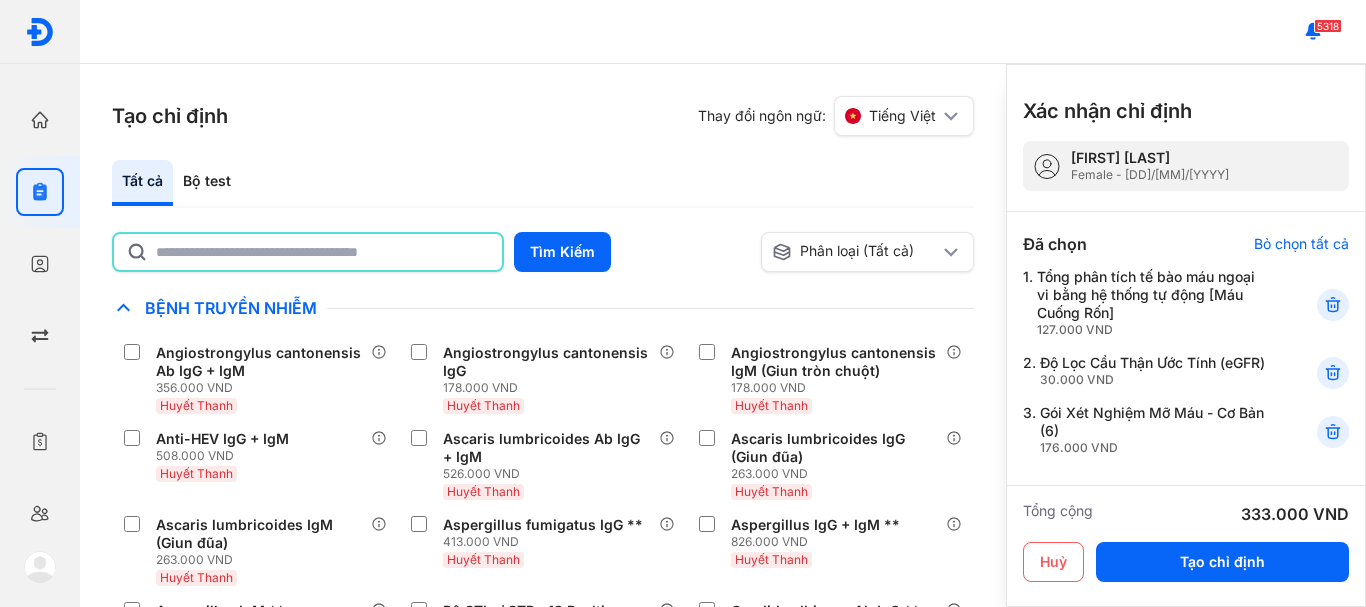 click 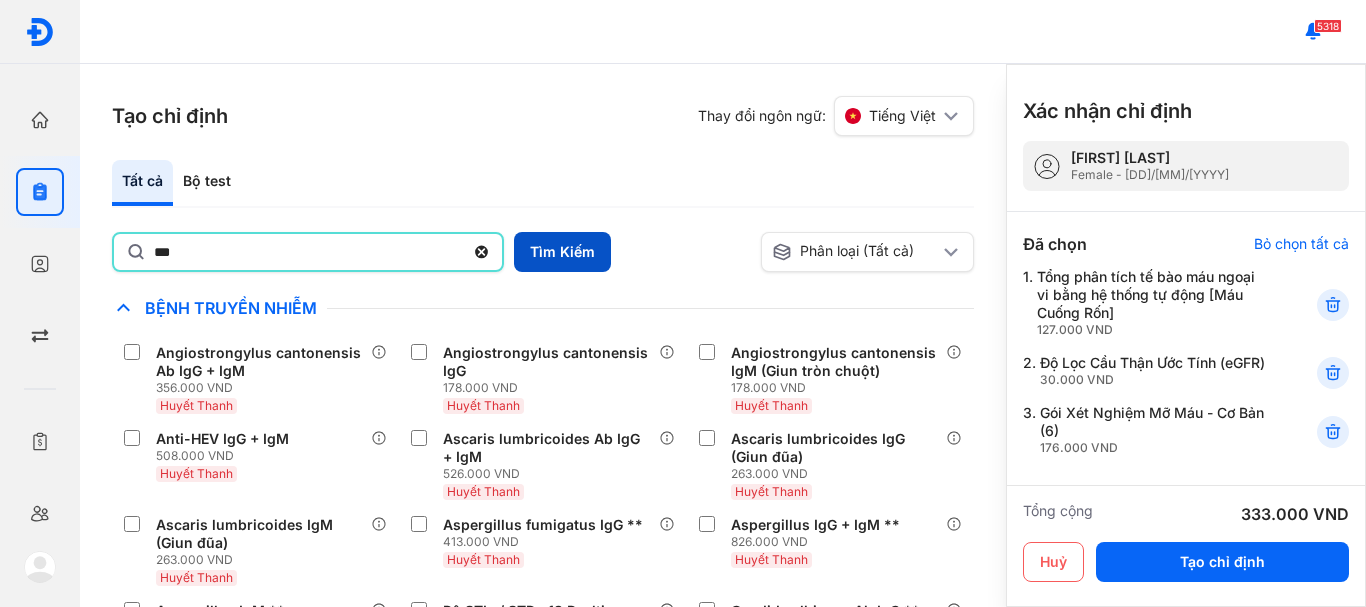 type on "***" 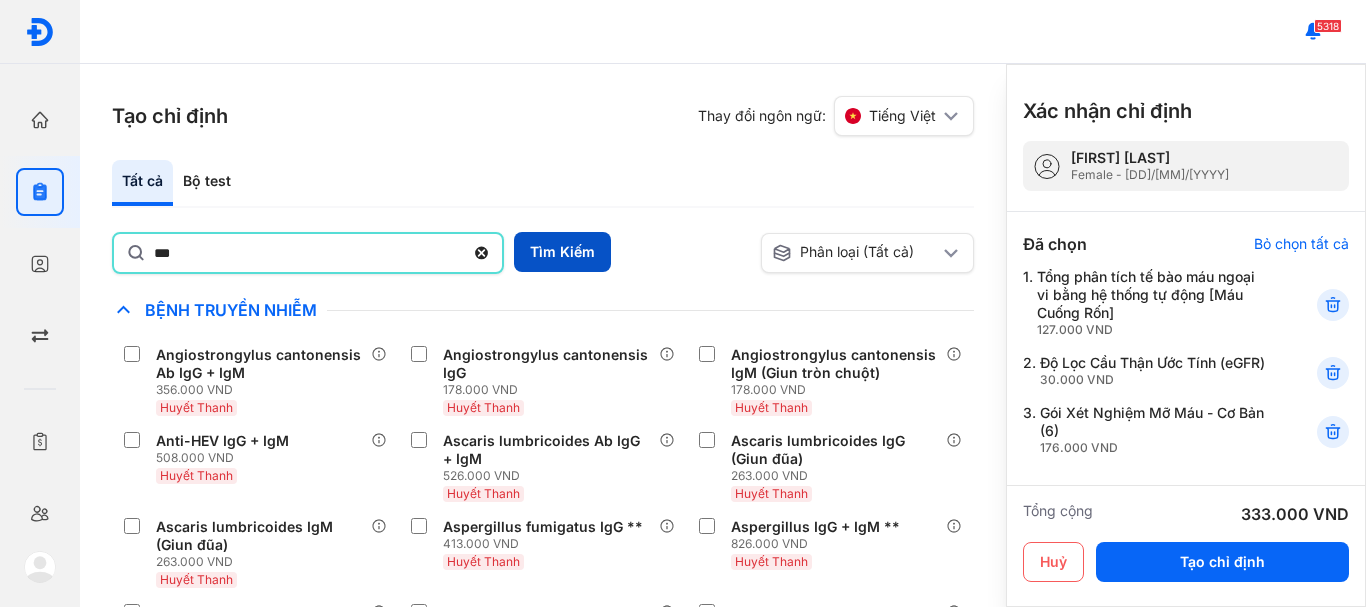 click on "Tìm Kiếm" at bounding box center [562, 252] 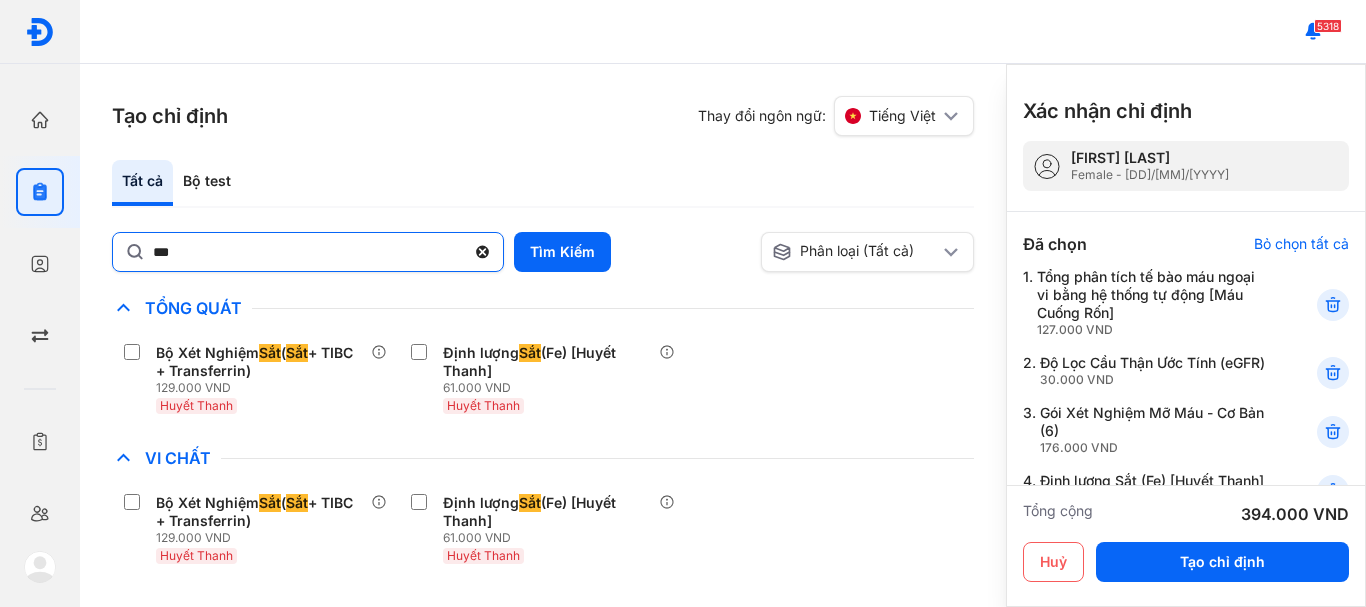 click 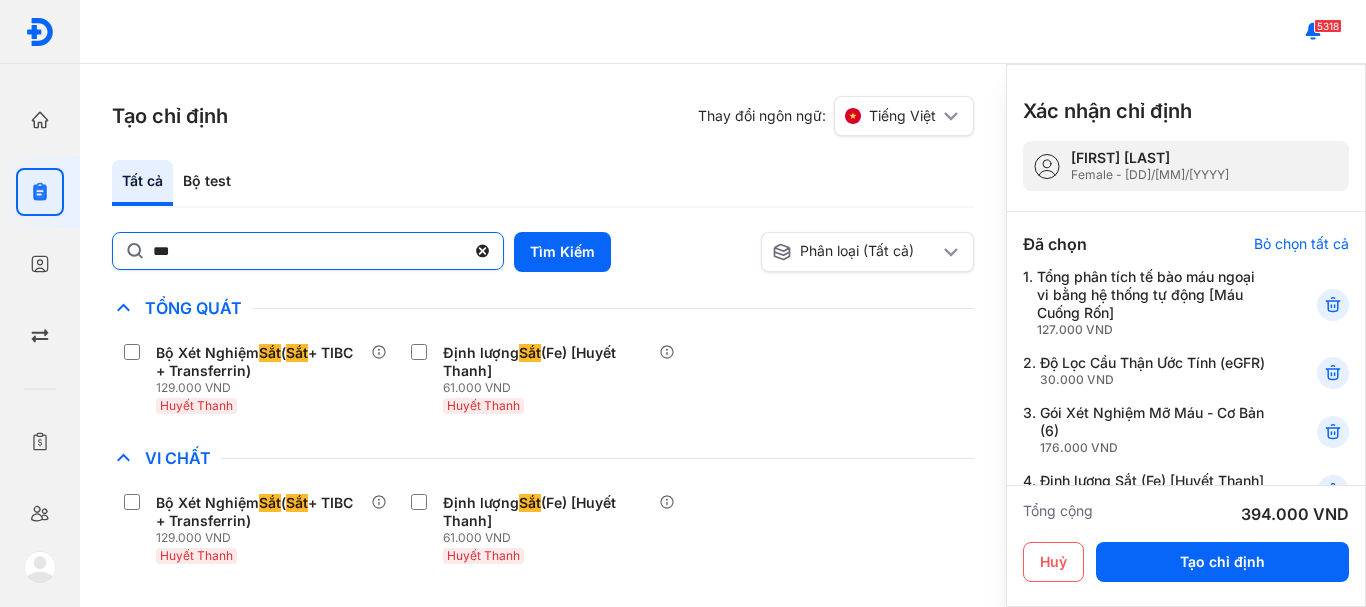 click on "***" 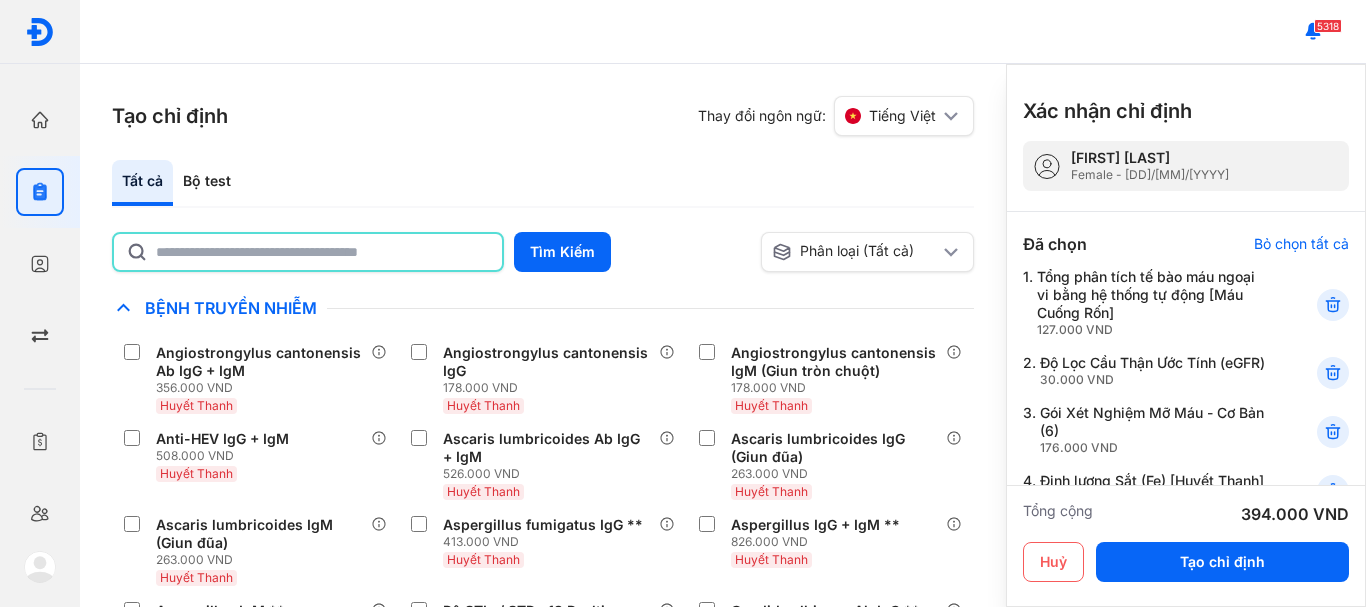 click 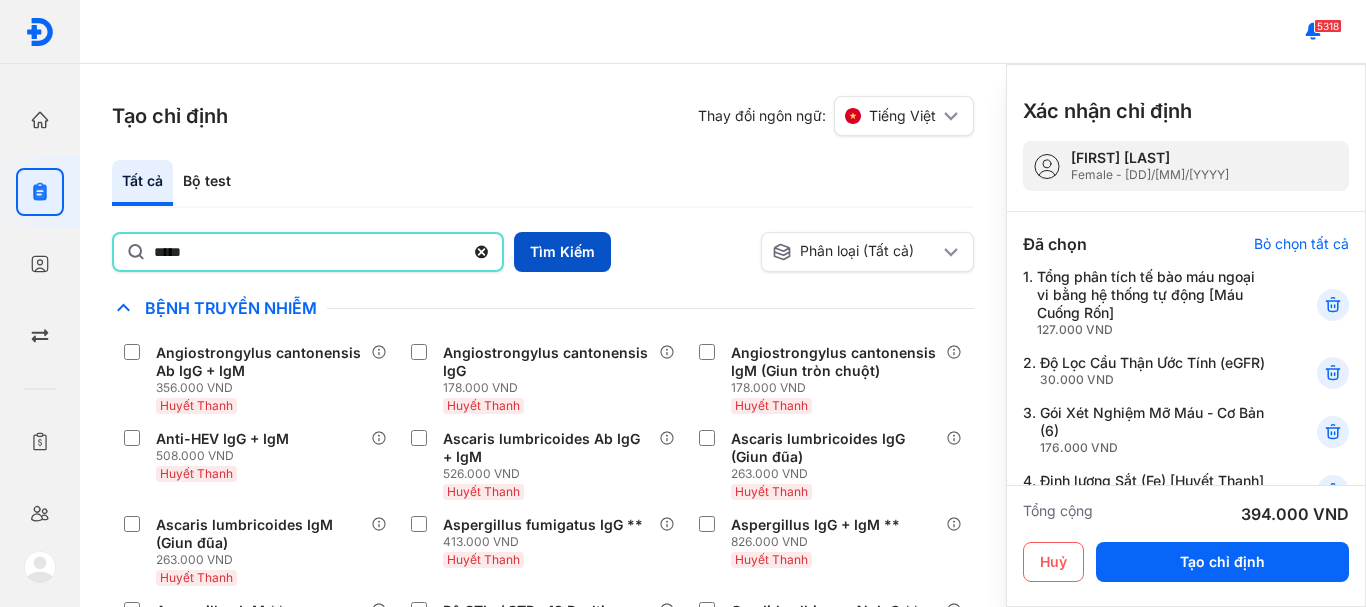 type on "*****" 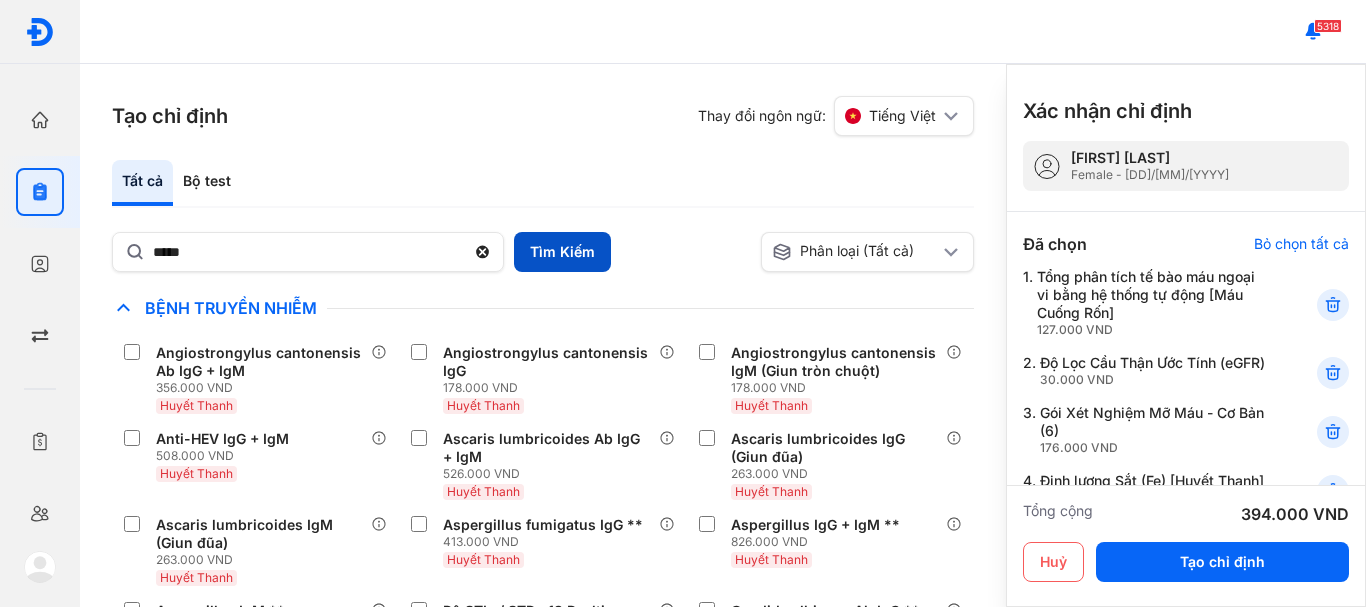 click on "Tìm Kiếm" at bounding box center (562, 252) 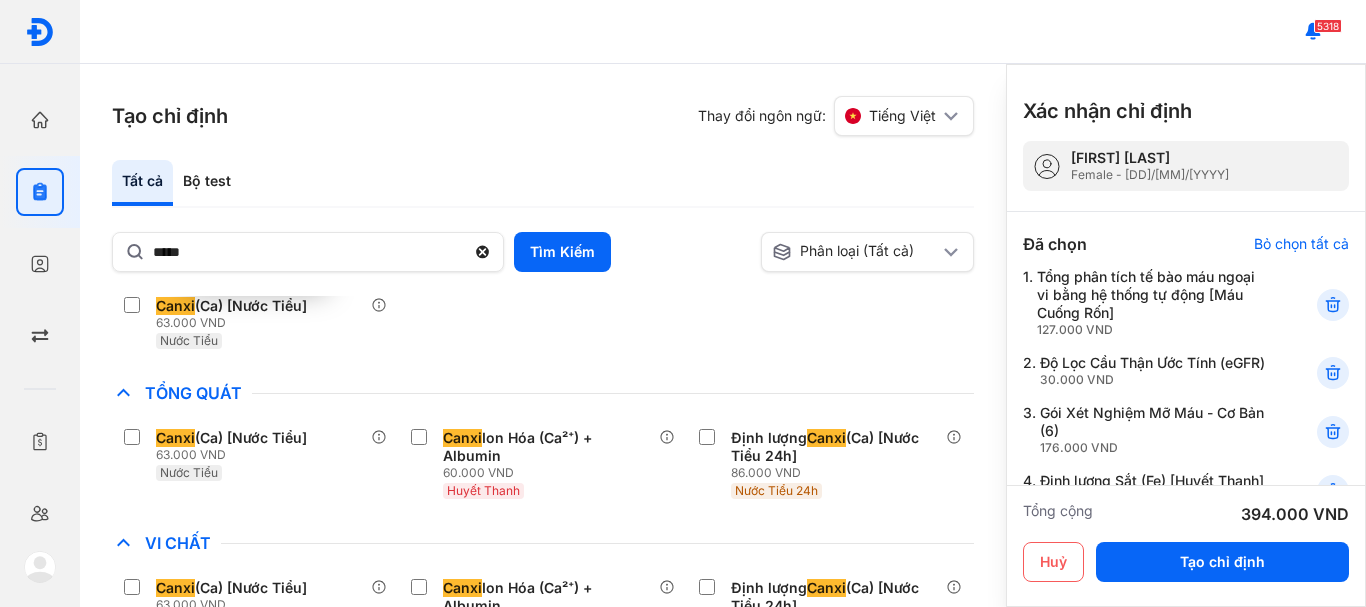 scroll, scrollTop: 200, scrollLeft: 0, axis: vertical 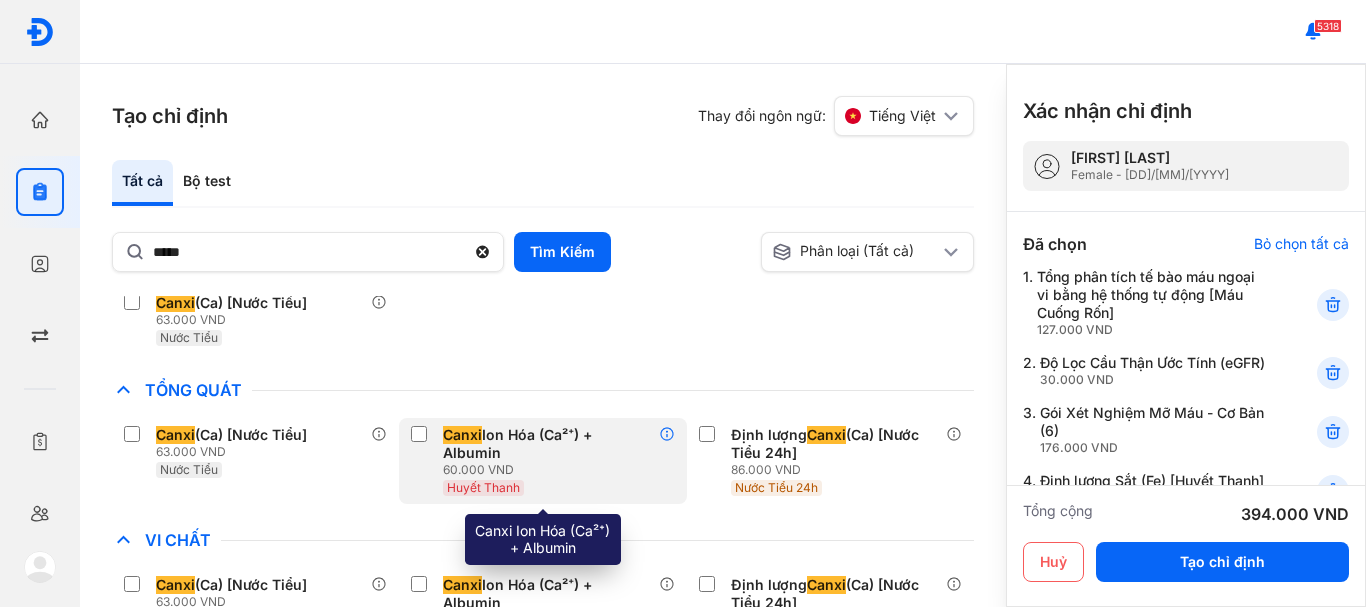 click 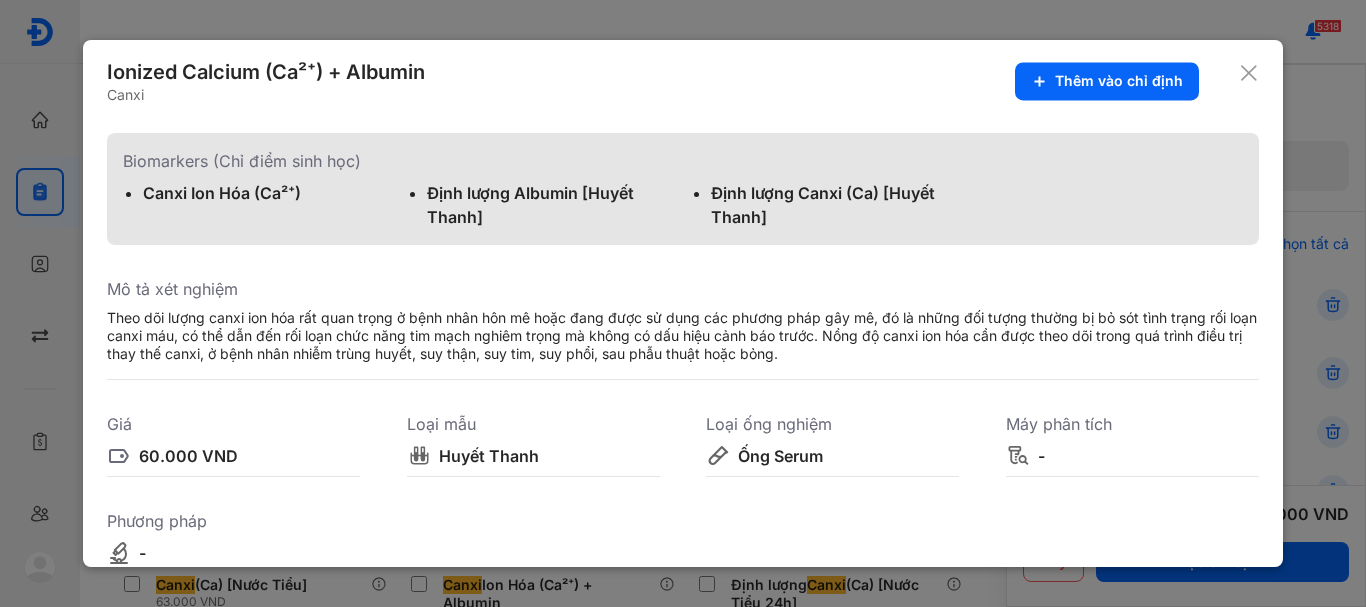 scroll, scrollTop: 0, scrollLeft: 0, axis: both 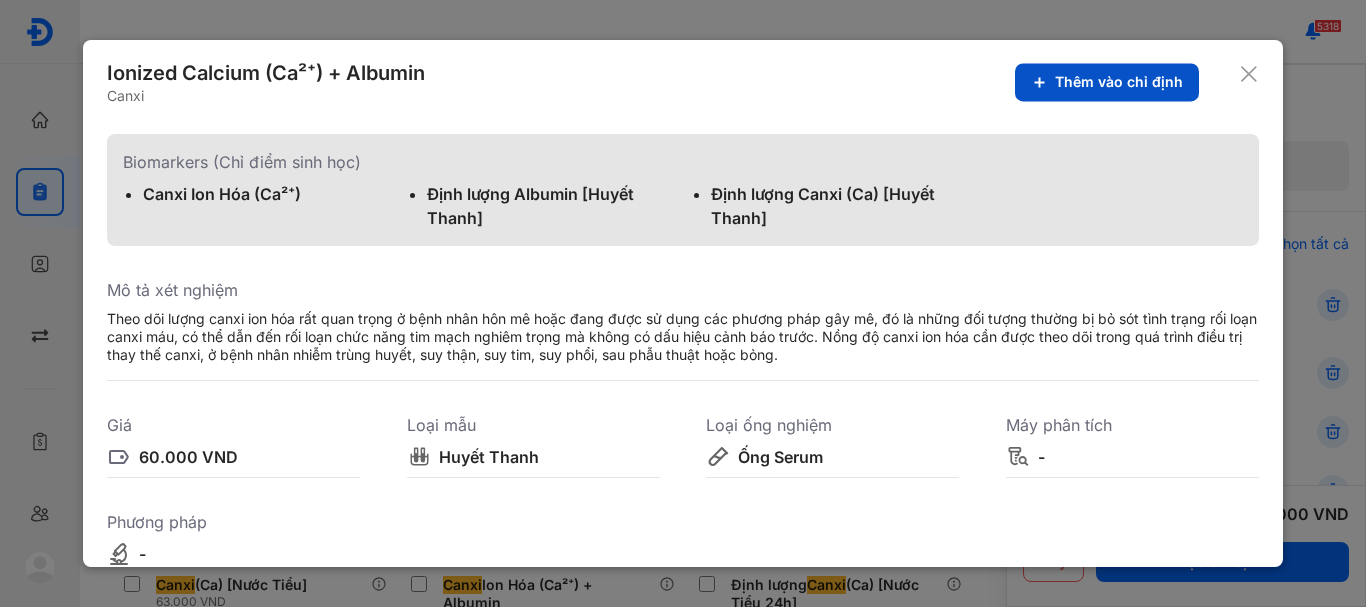 click on "Thêm vào chỉ định" 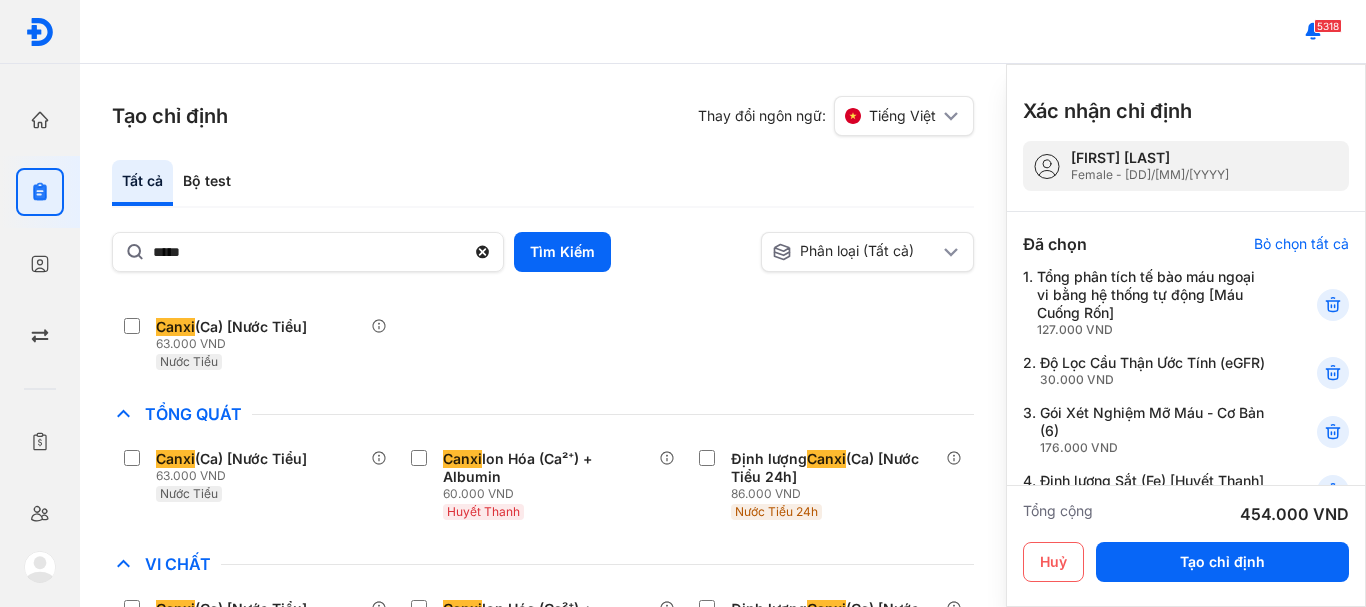 scroll, scrollTop: 271, scrollLeft: 0, axis: vertical 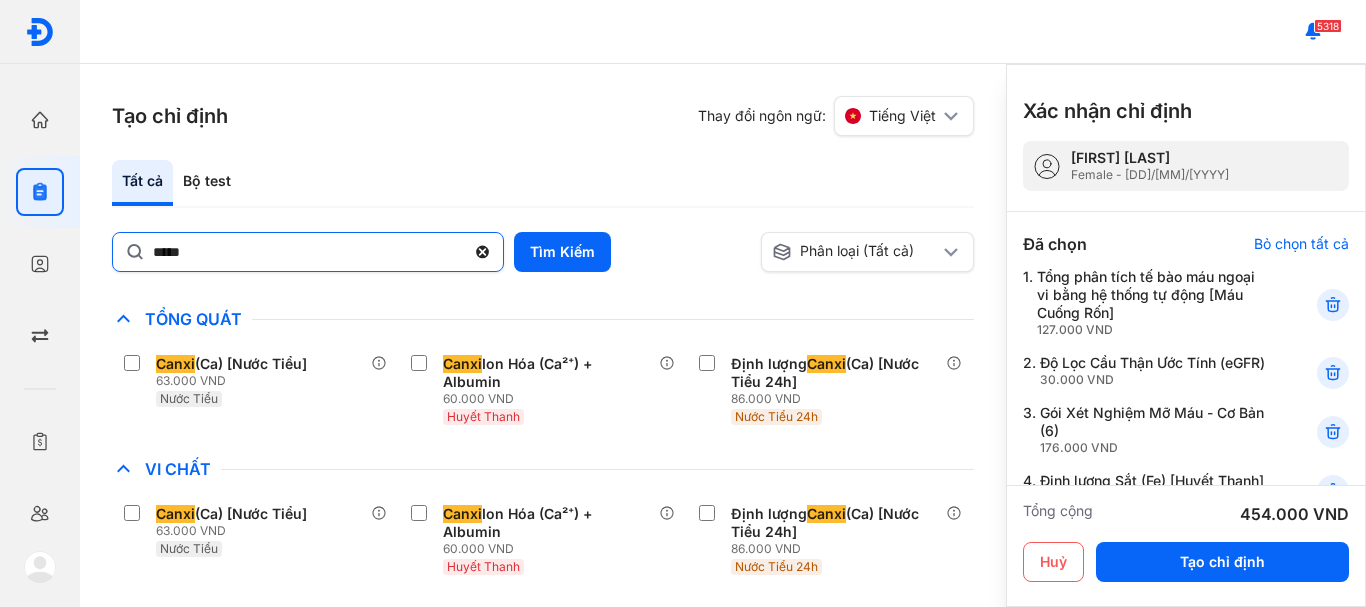 click 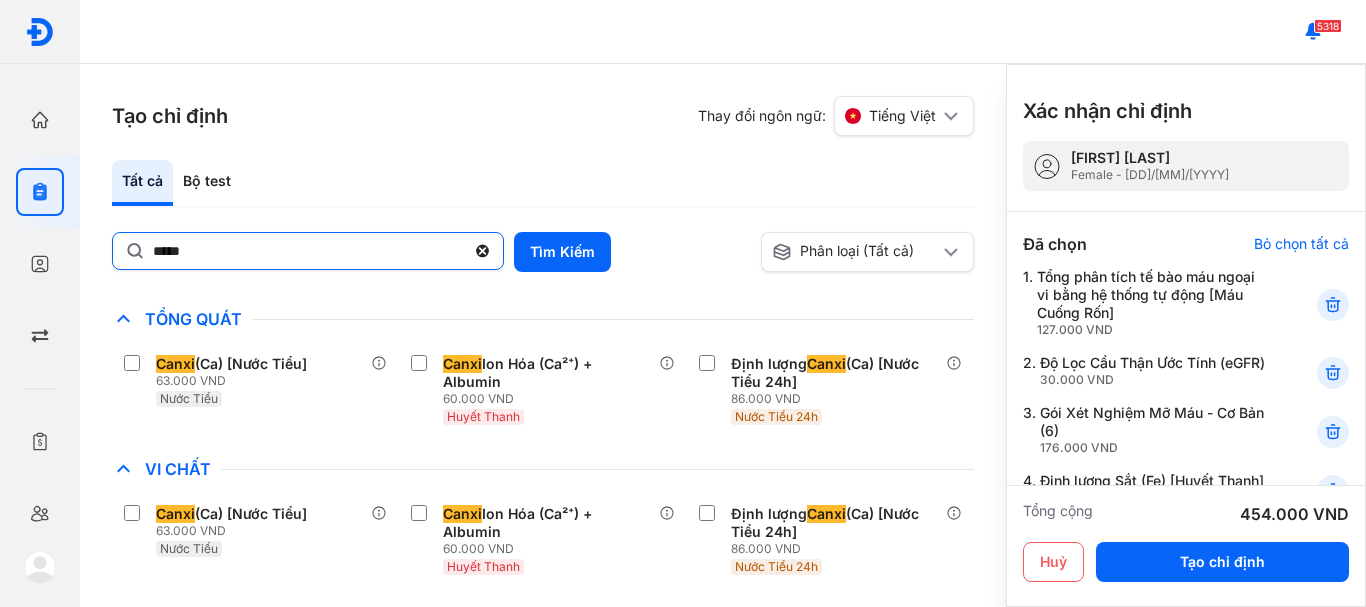 click on "*****" 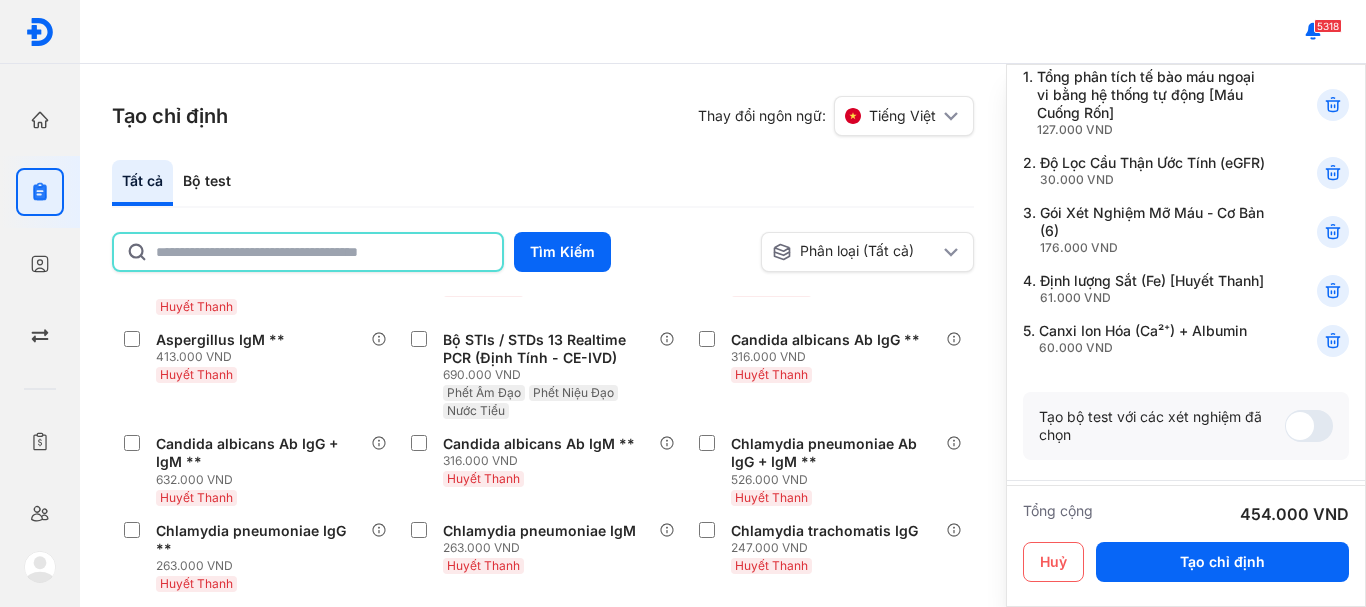 scroll, scrollTop: 0, scrollLeft: 0, axis: both 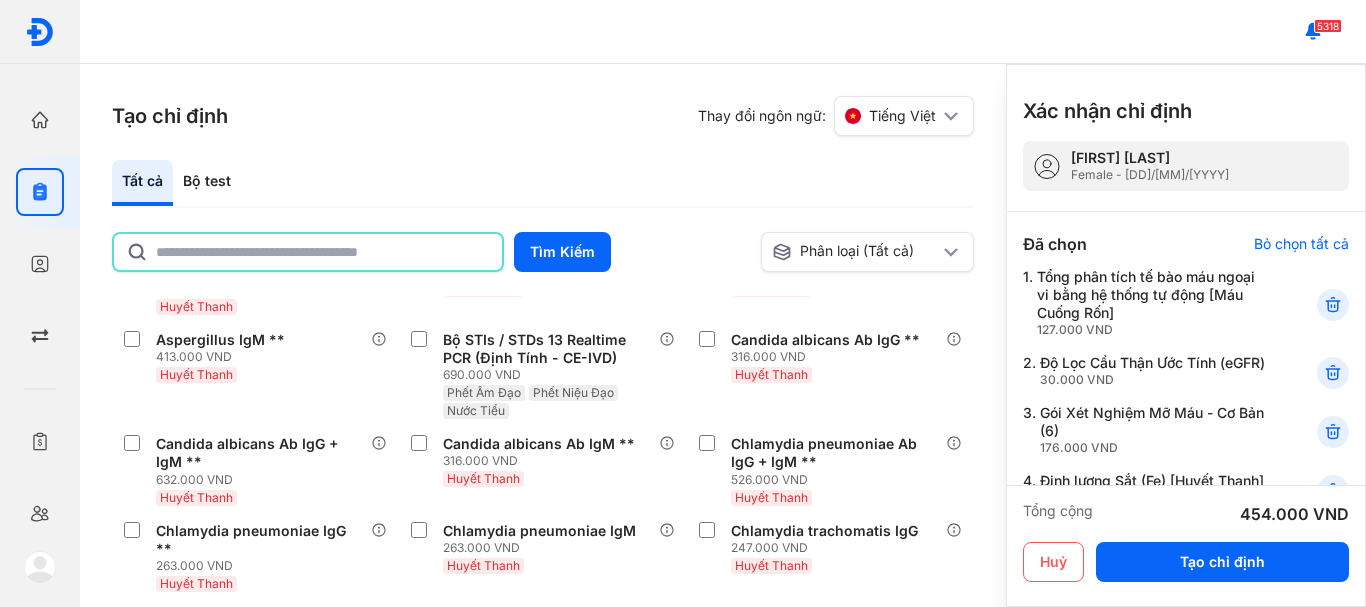 click 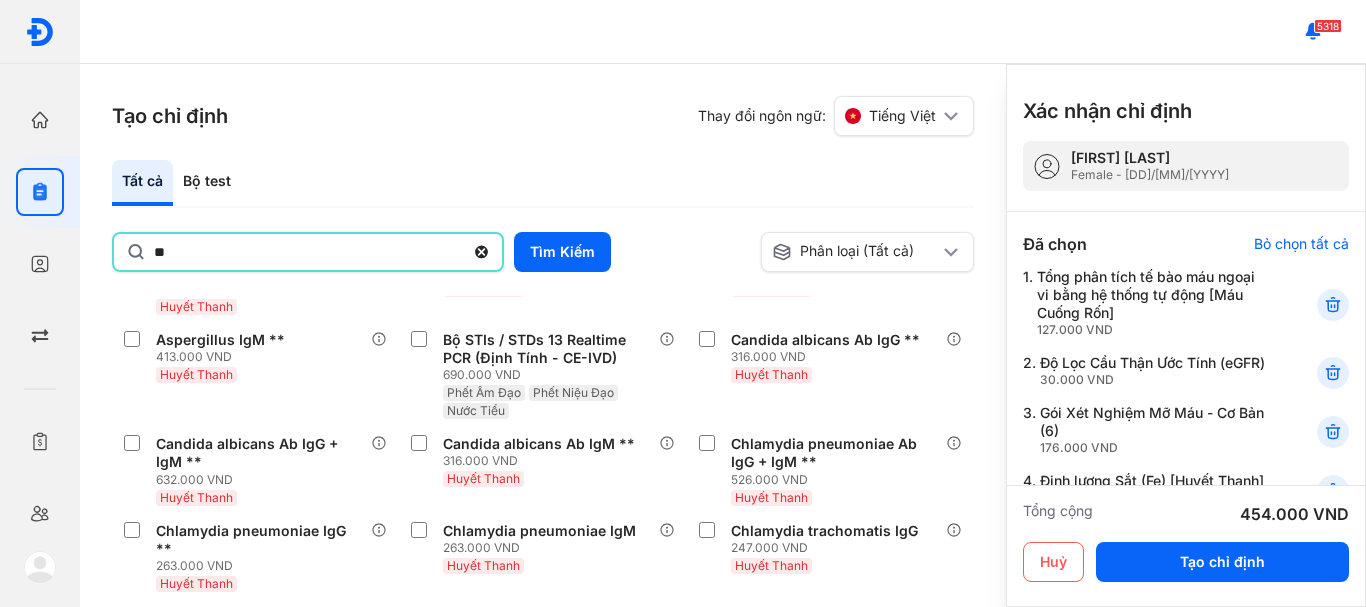 type on "********" 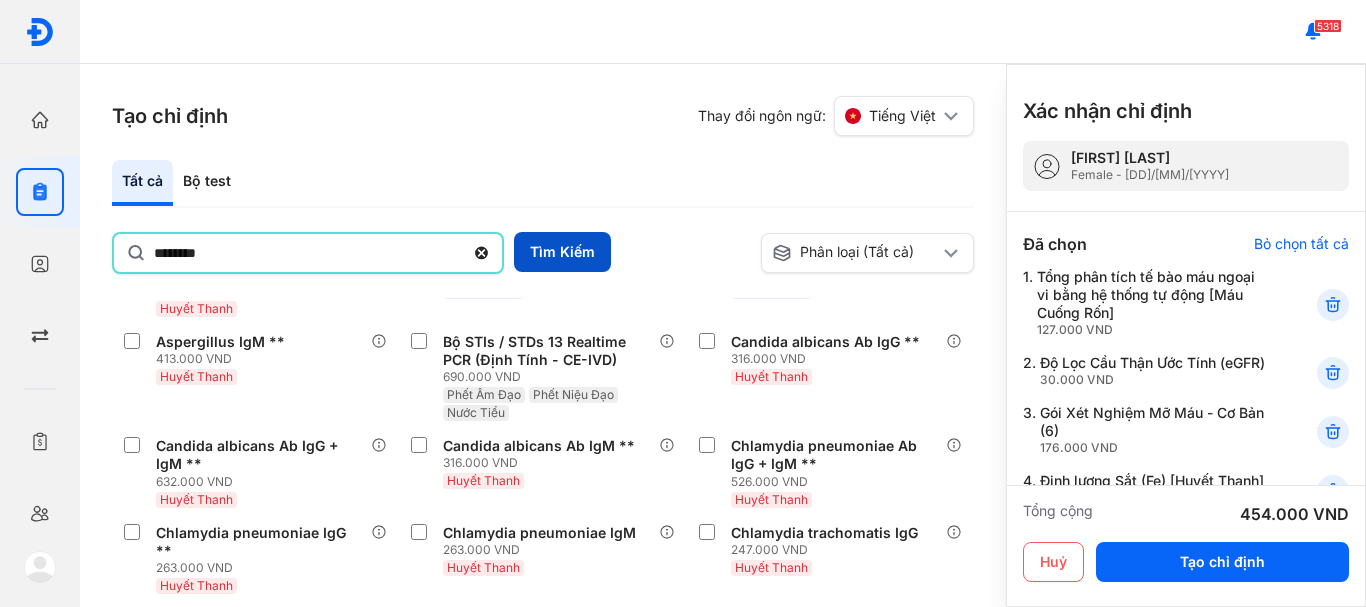 click on "Tìm Kiếm" at bounding box center (562, 252) 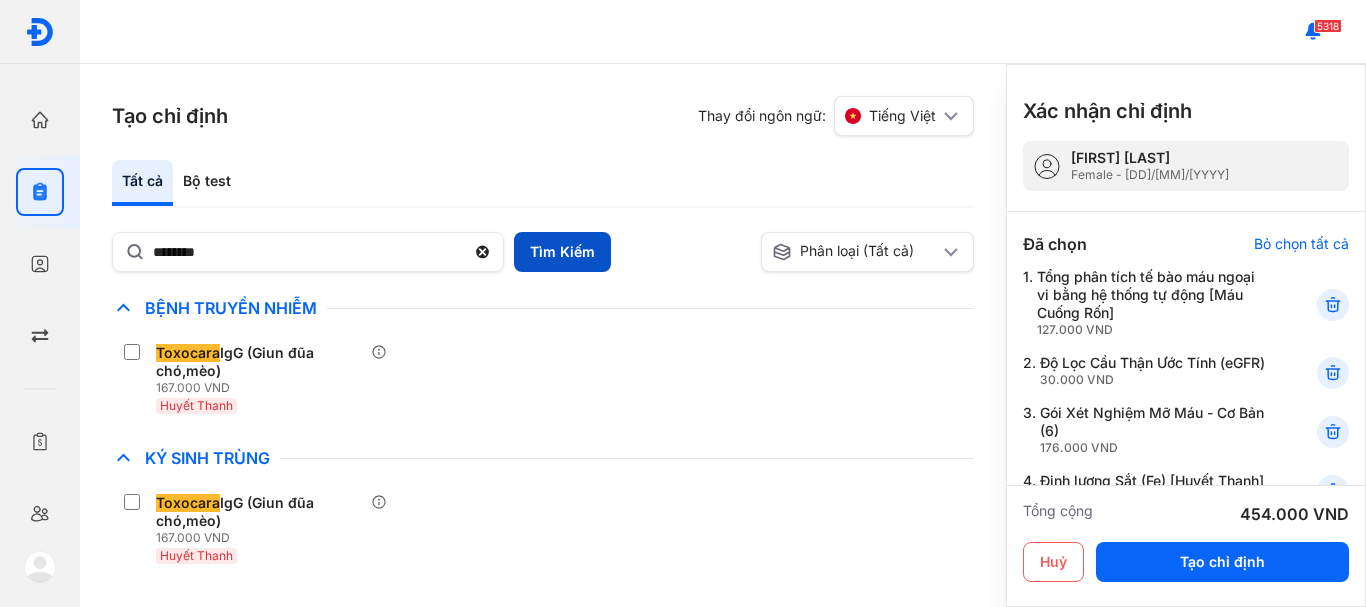scroll, scrollTop: 0, scrollLeft: 0, axis: both 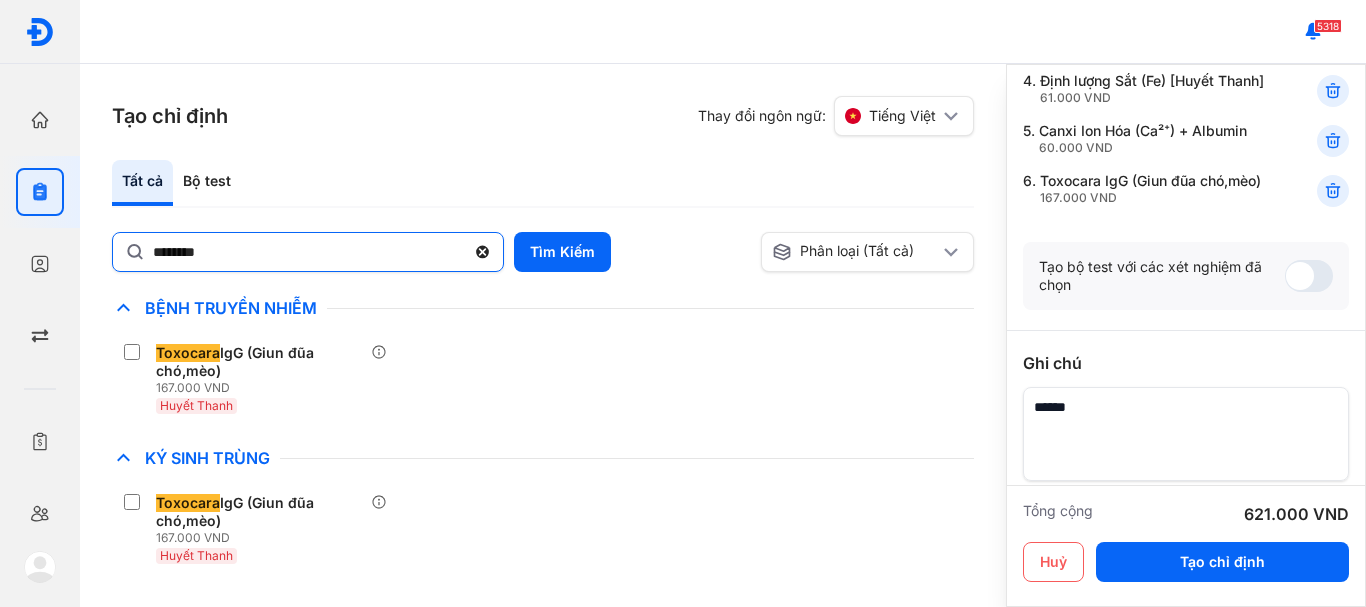 click 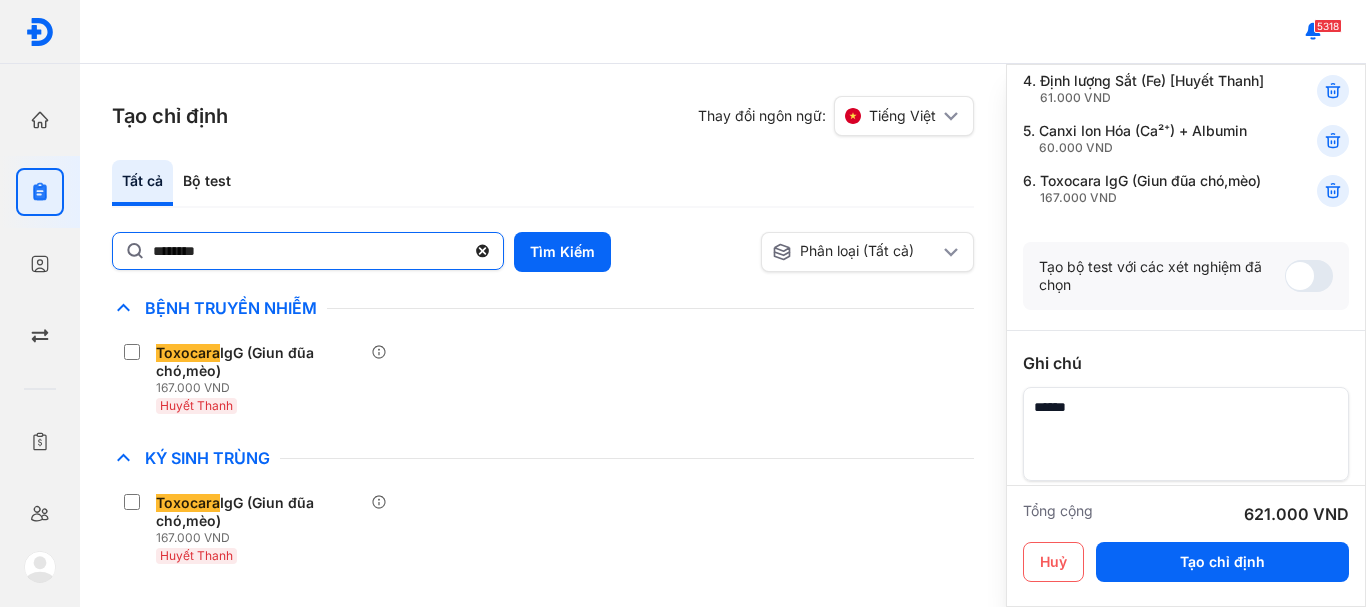 click on "********" 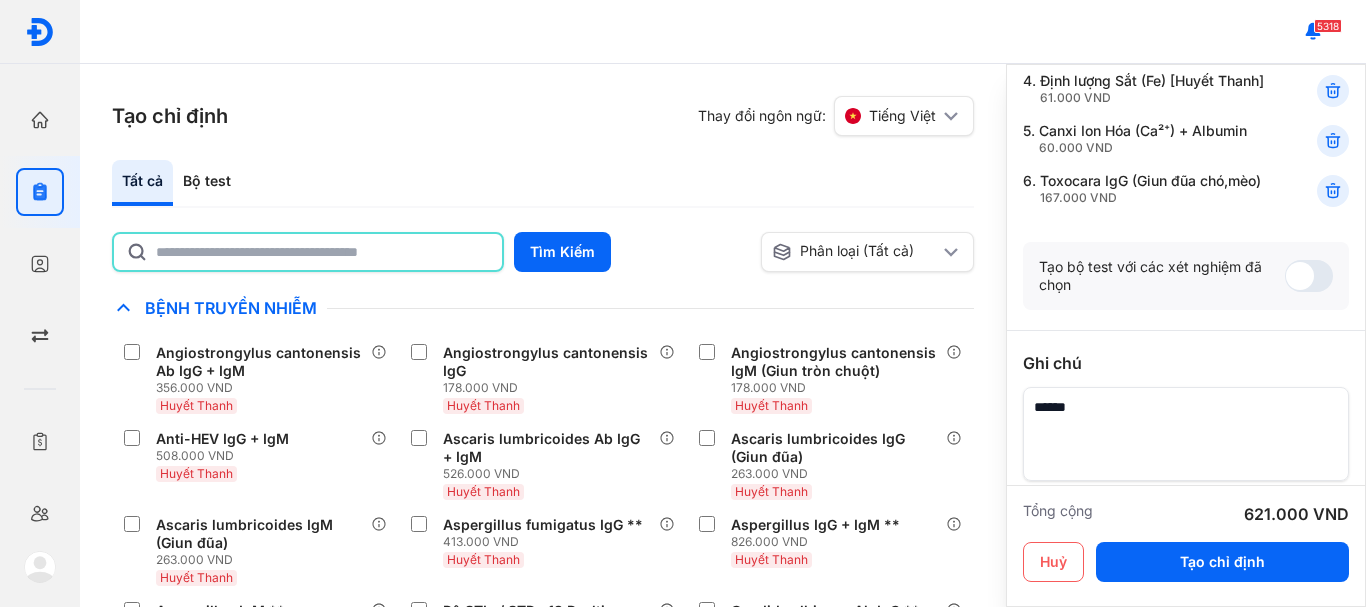click 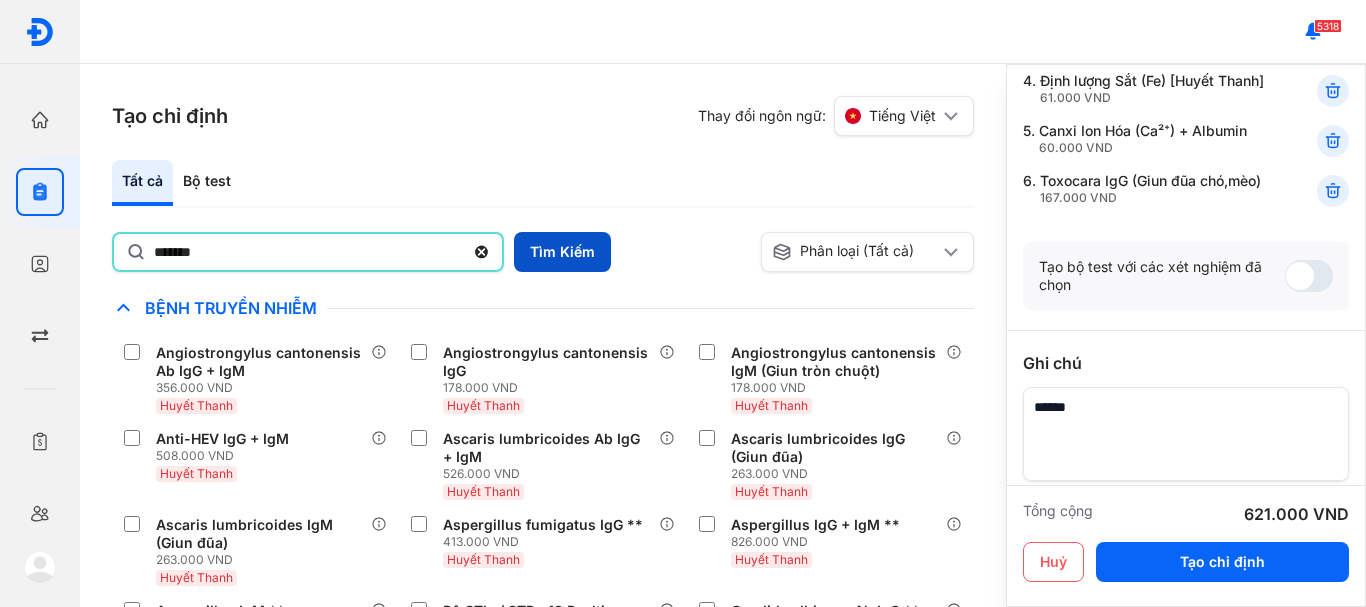 type on "*******" 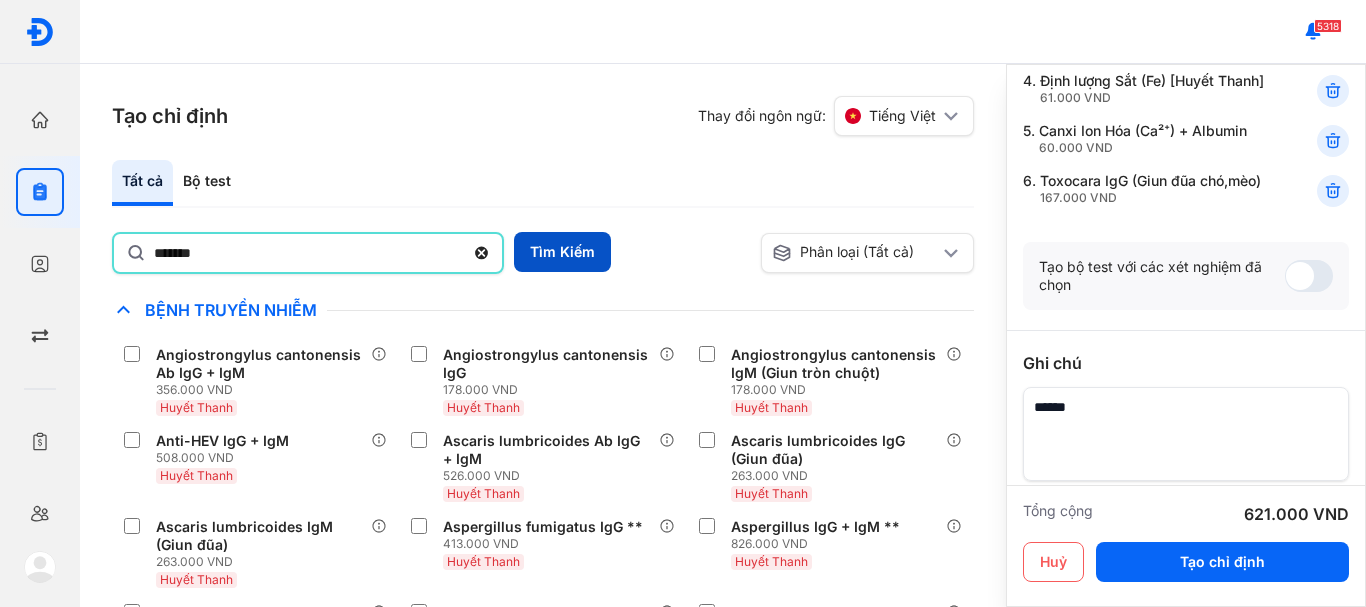 click on "Tìm Kiếm" at bounding box center [562, 252] 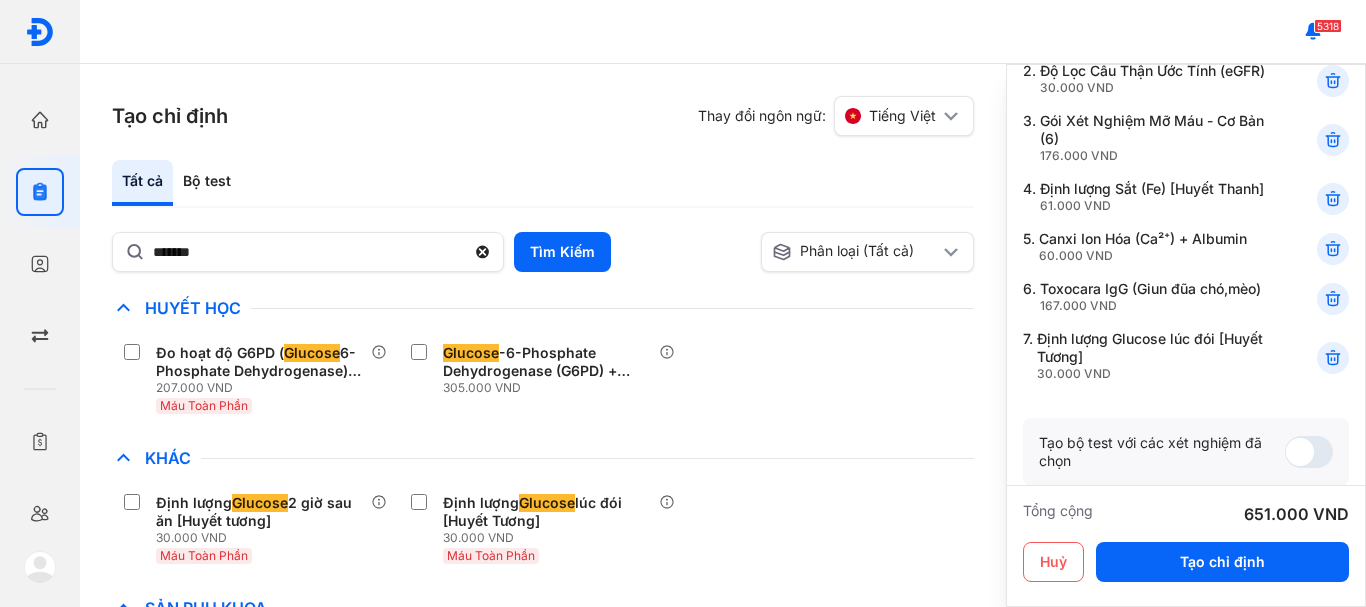 scroll, scrollTop: 300, scrollLeft: 0, axis: vertical 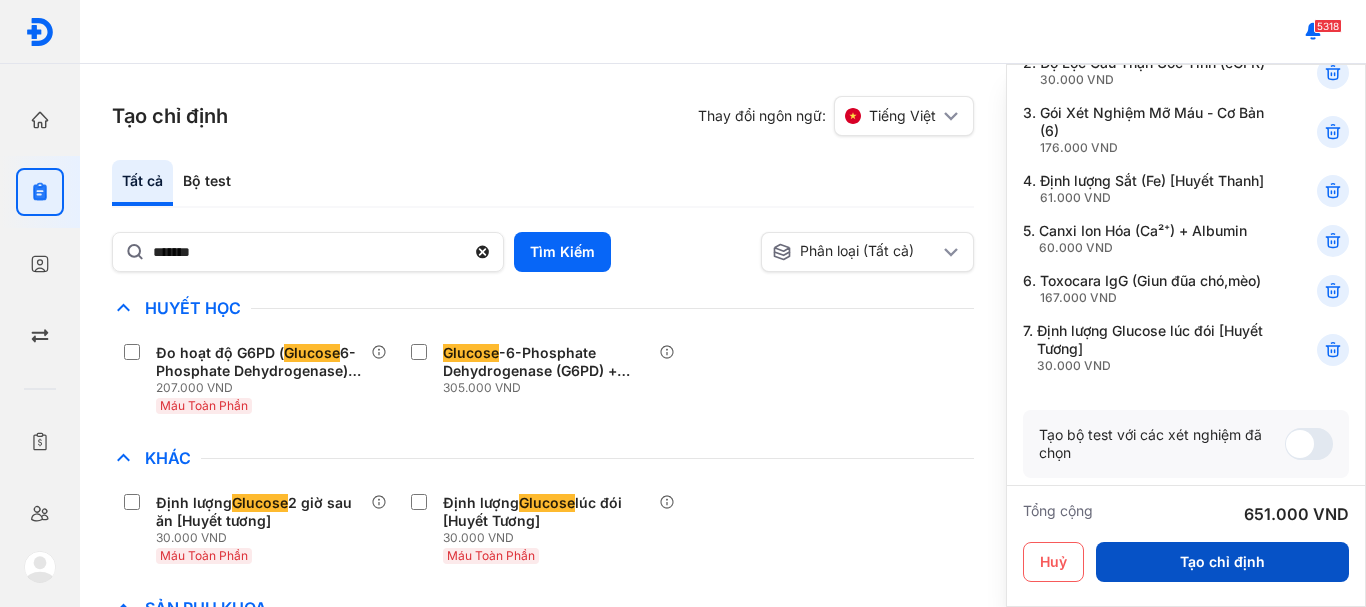 click on "Tạo chỉ định" at bounding box center (1222, 562) 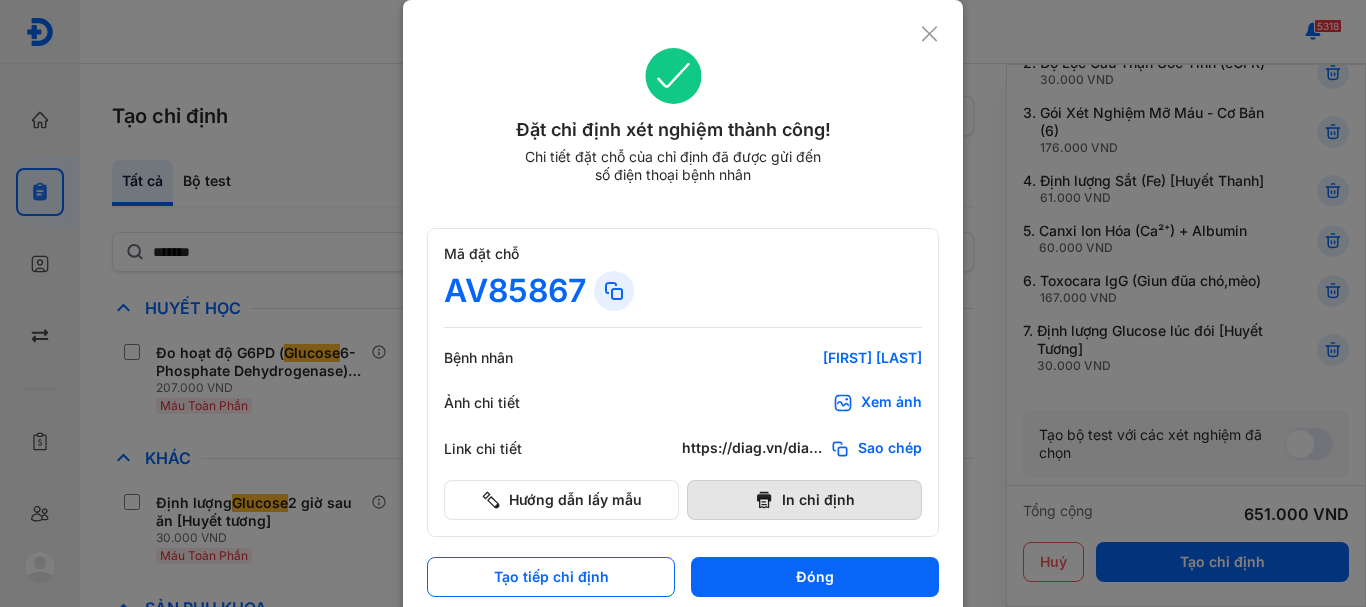 click on "In chỉ định" at bounding box center (804, 500) 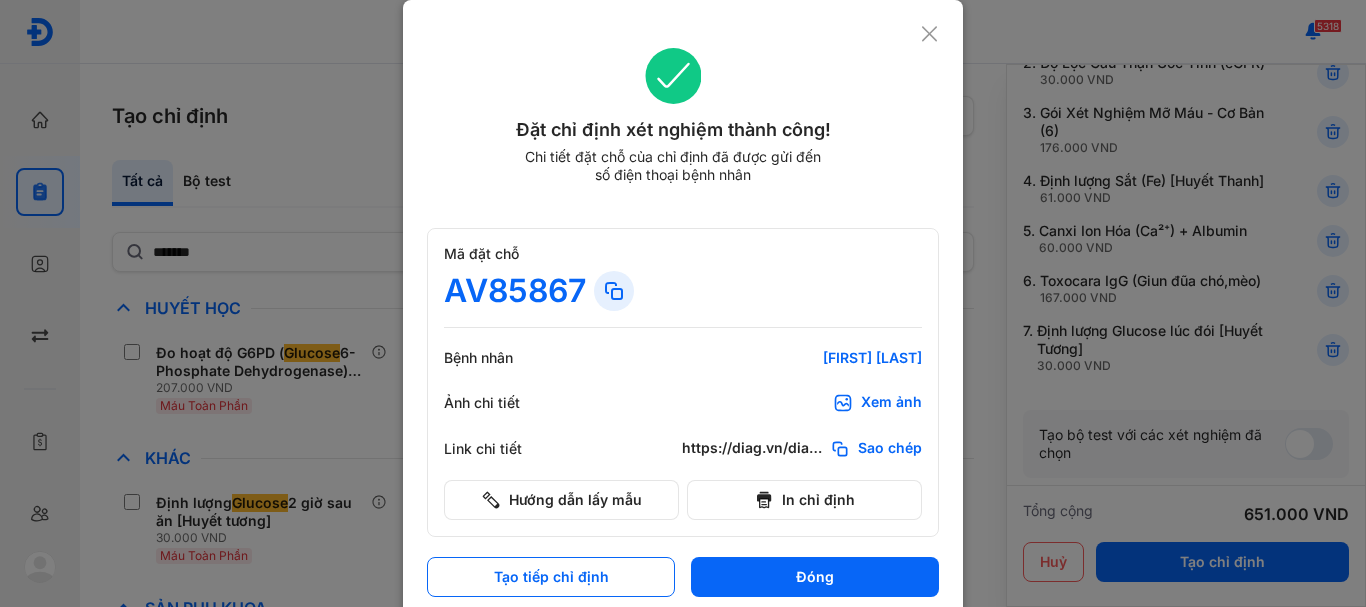 scroll, scrollTop: 0, scrollLeft: 0, axis: both 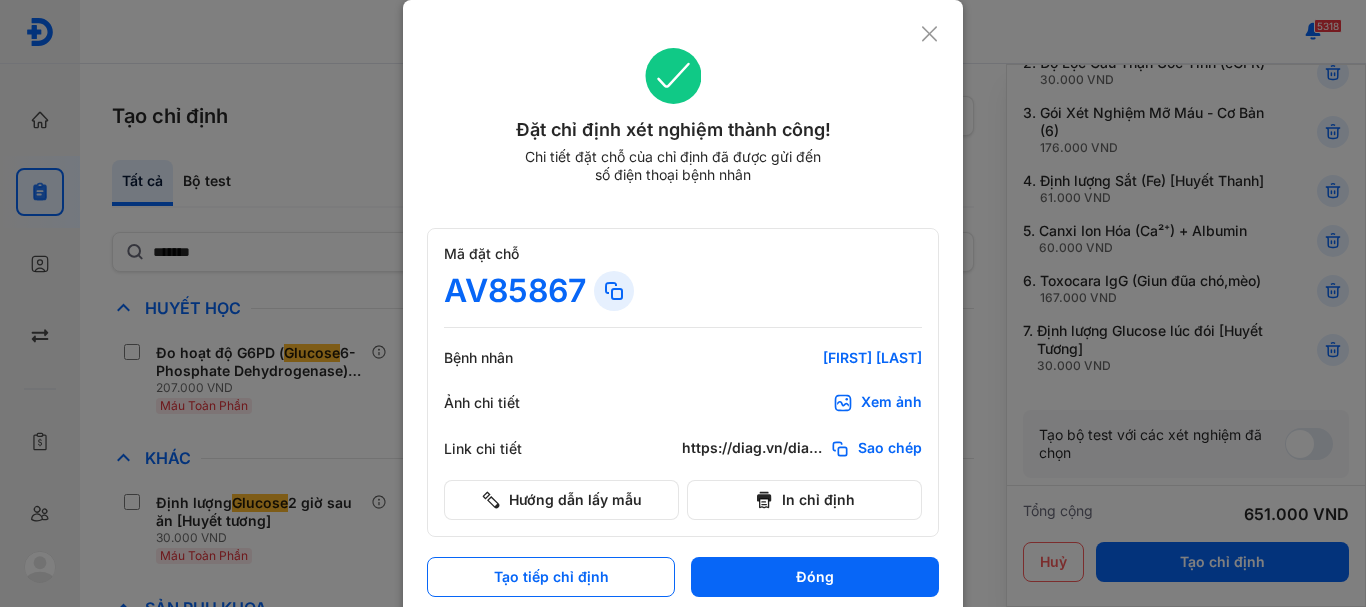 click 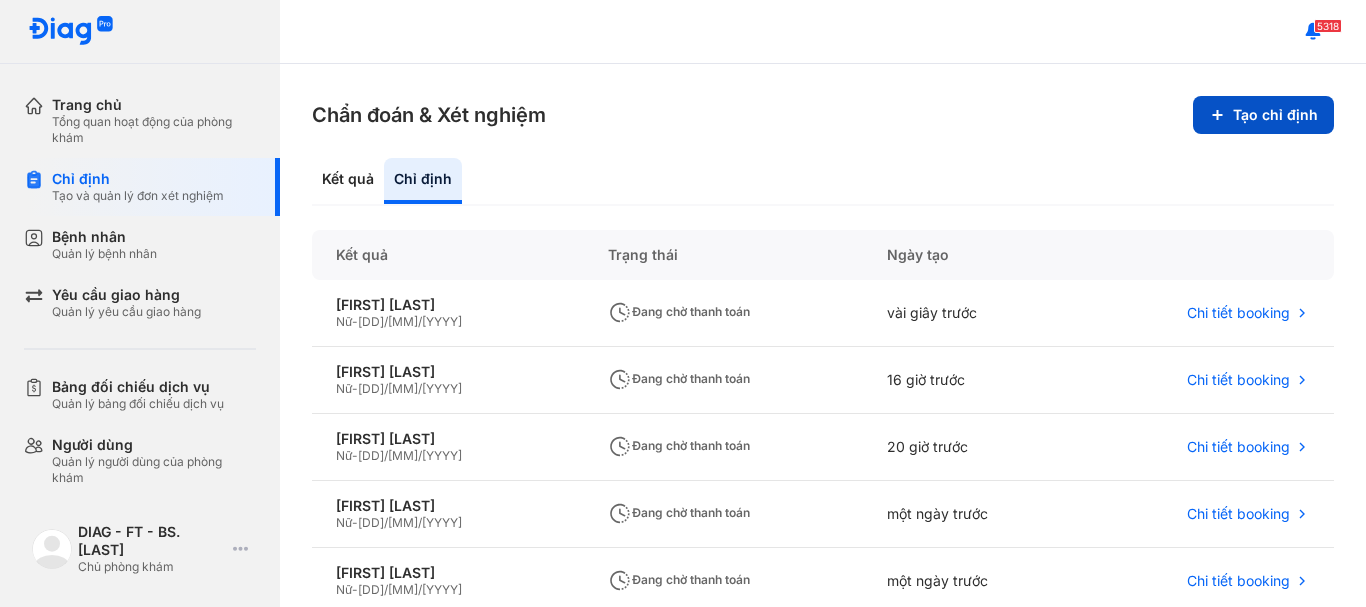 click on "Tạo chỉ định" at bounding box center (1263, 115) 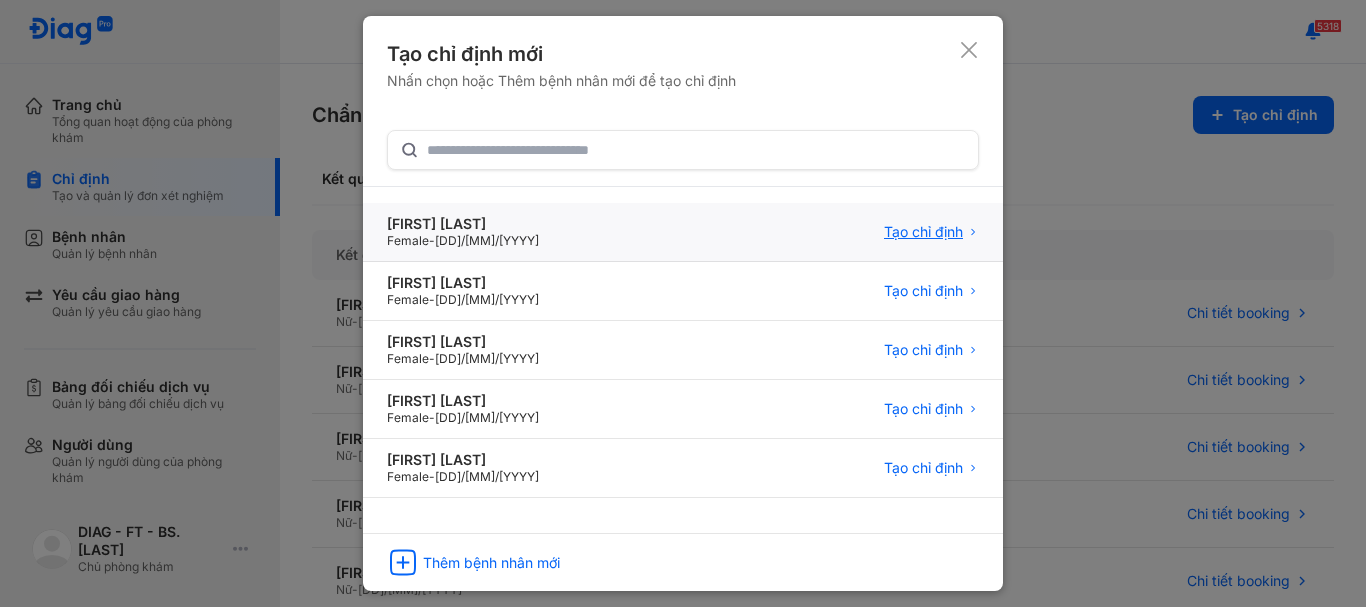 click on "Tạo chỉ định" at bounding box center (923, 232) 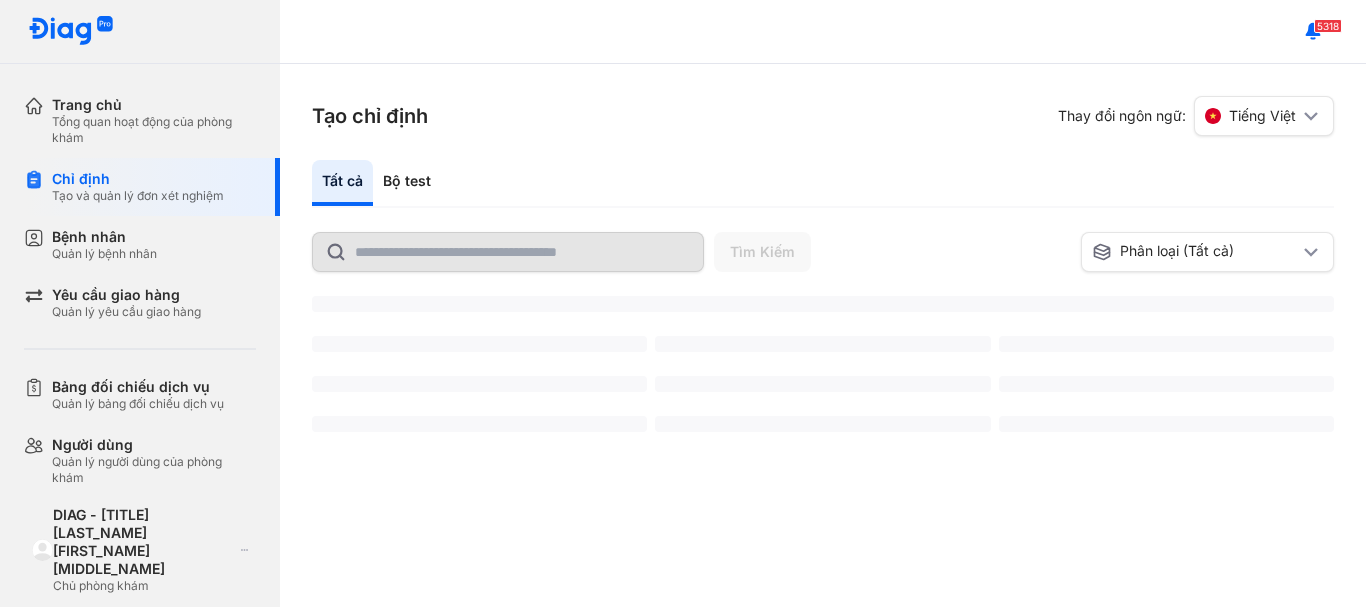 scroll, scrollTop: 0, scrollLeft: 0, axis: both 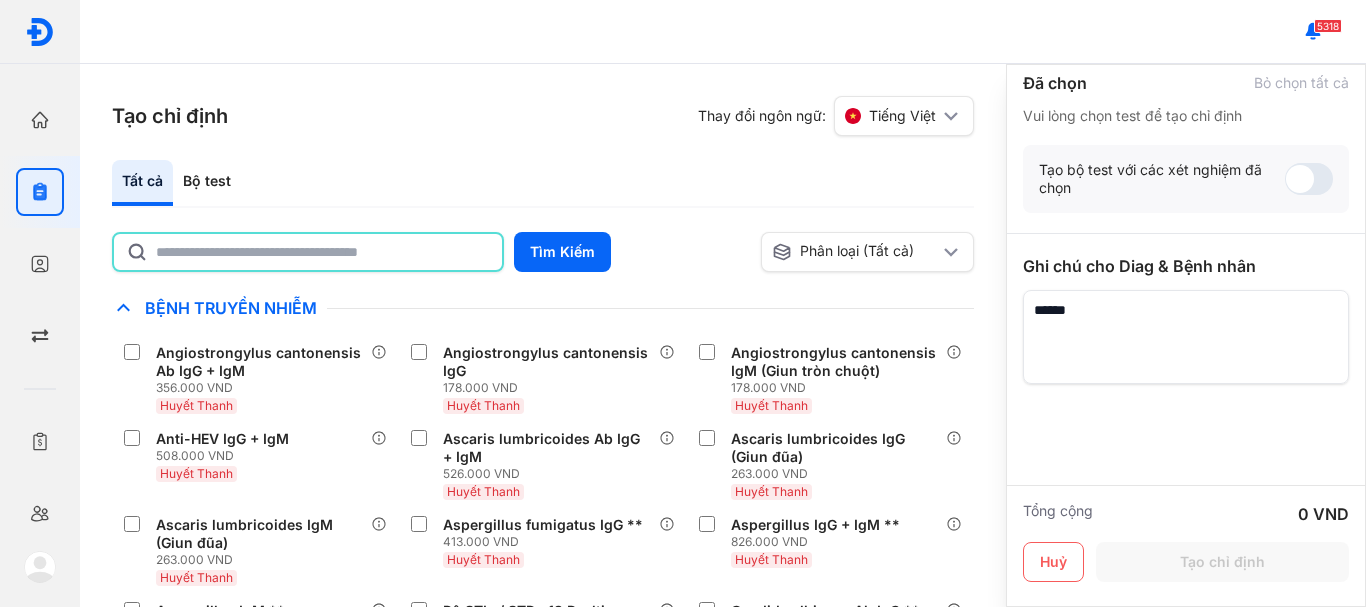 click 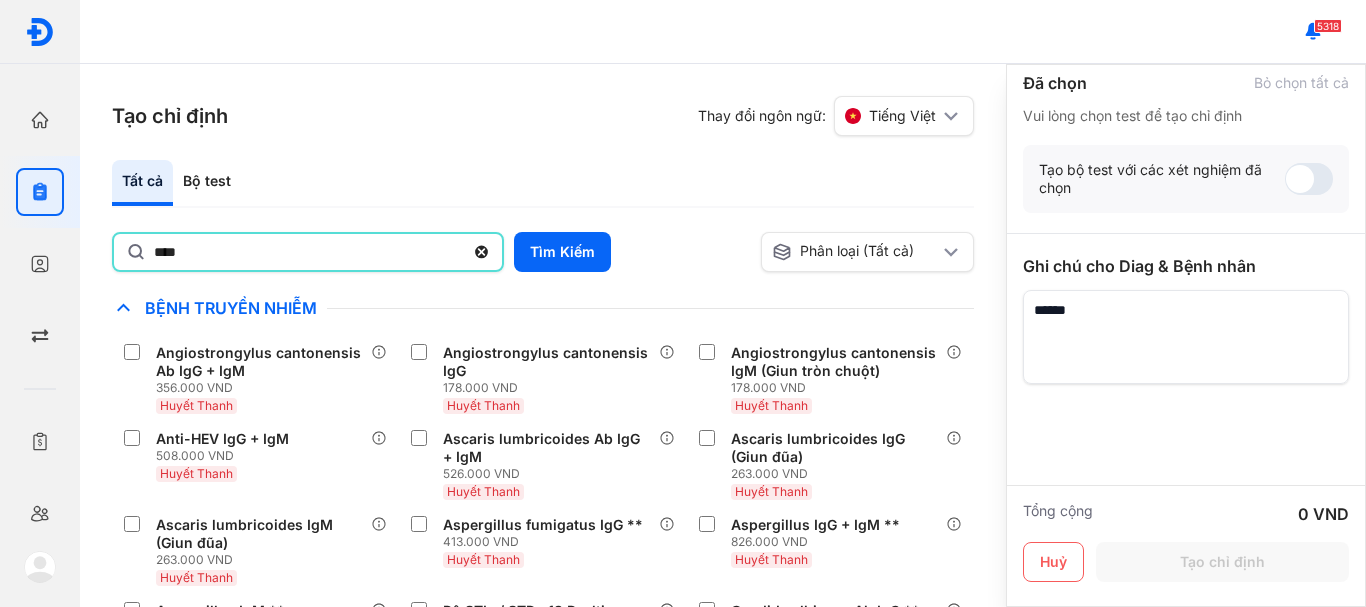 type on "**********" 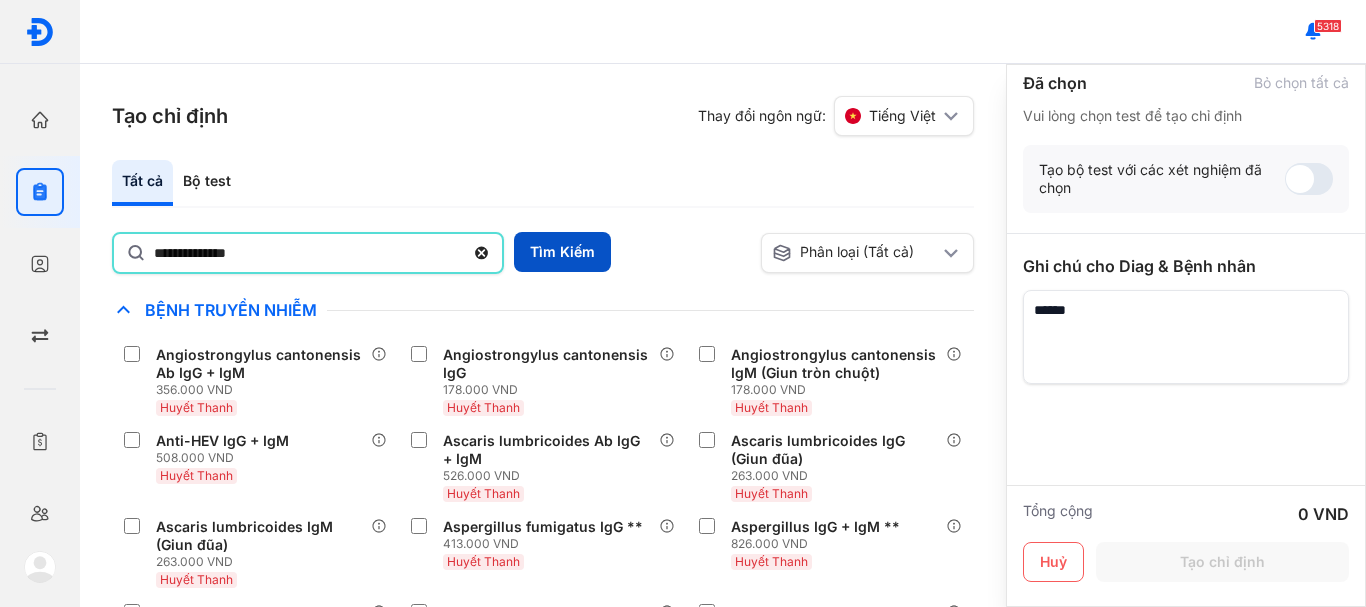click on "Tìm Kiếm" at bounding box center [562, 252] 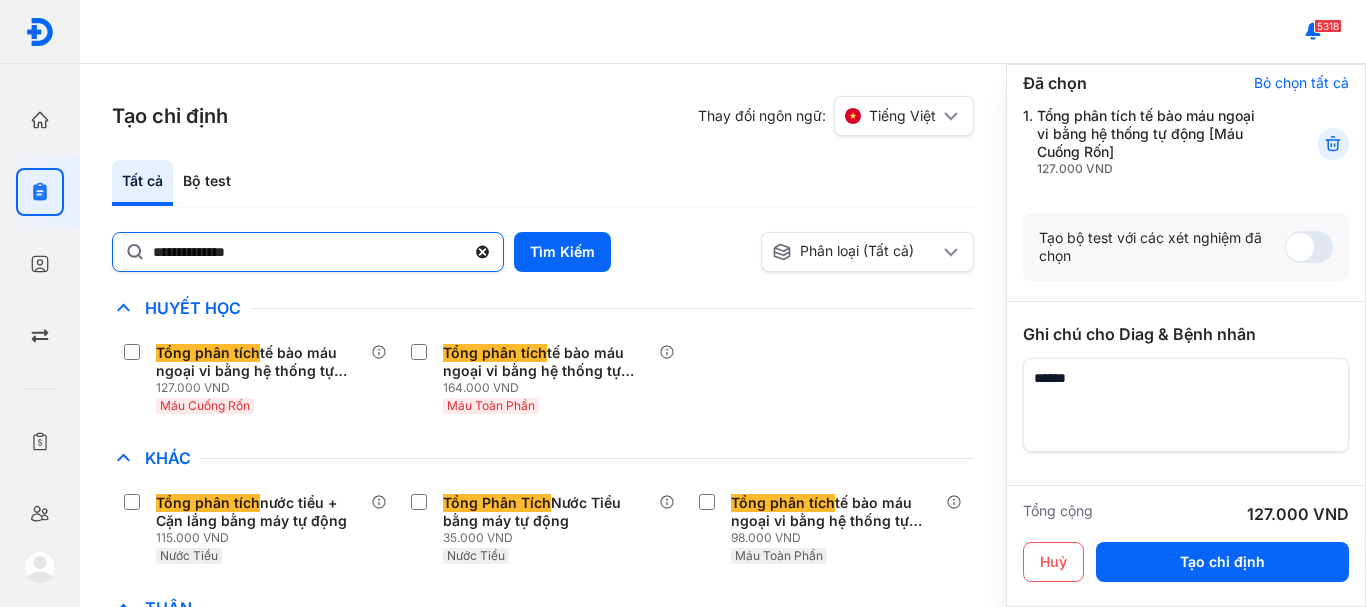 click 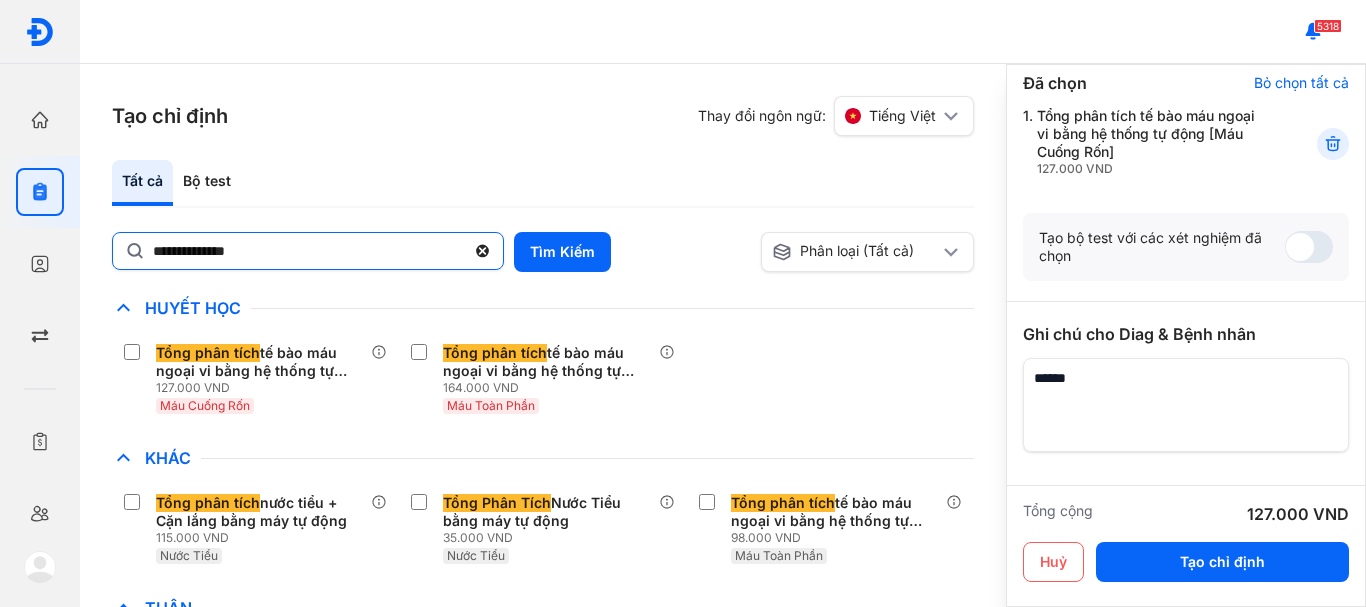 click on "**********" 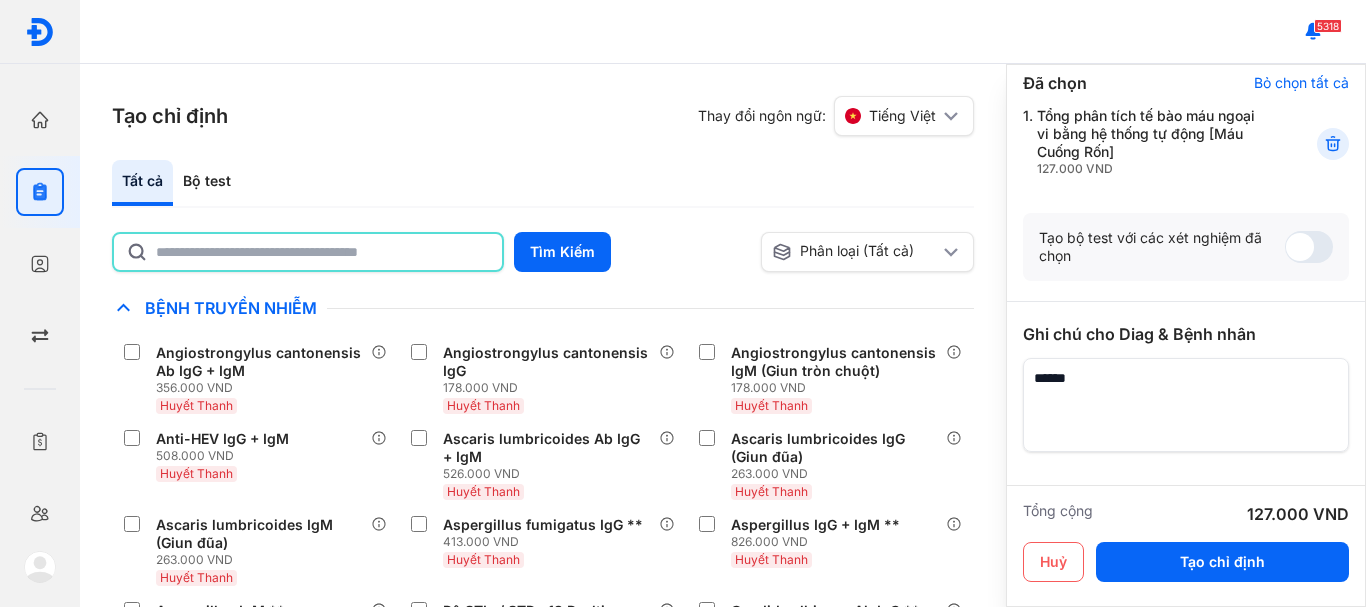 click 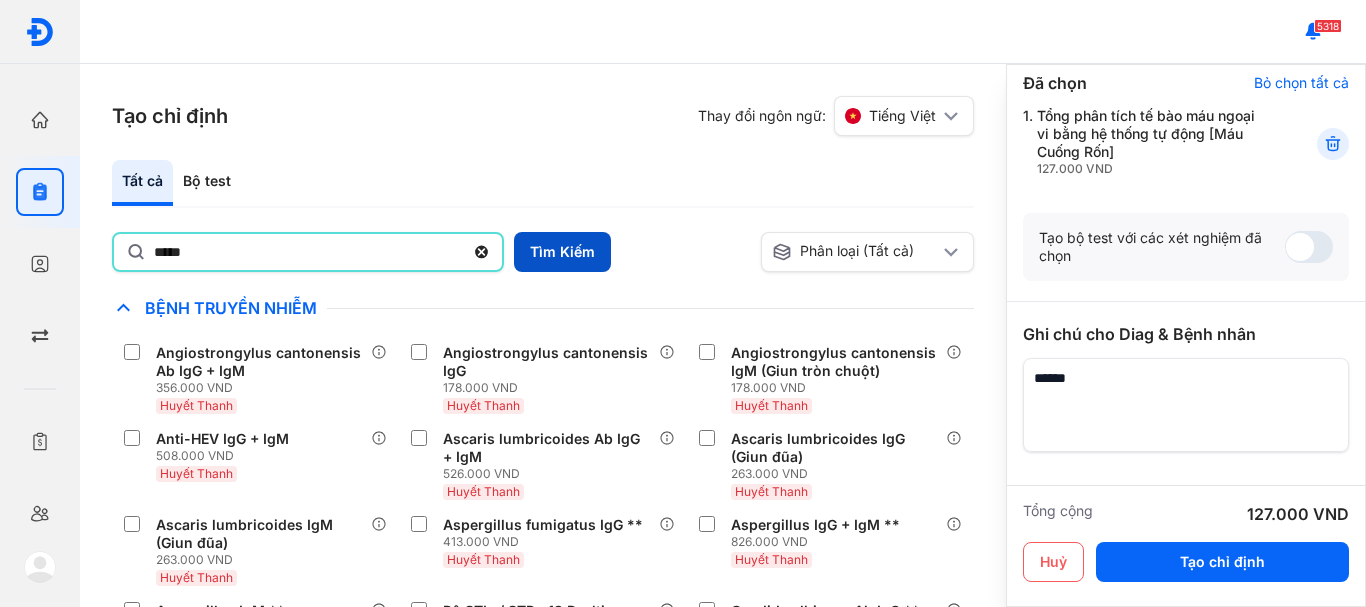 type on "*****" 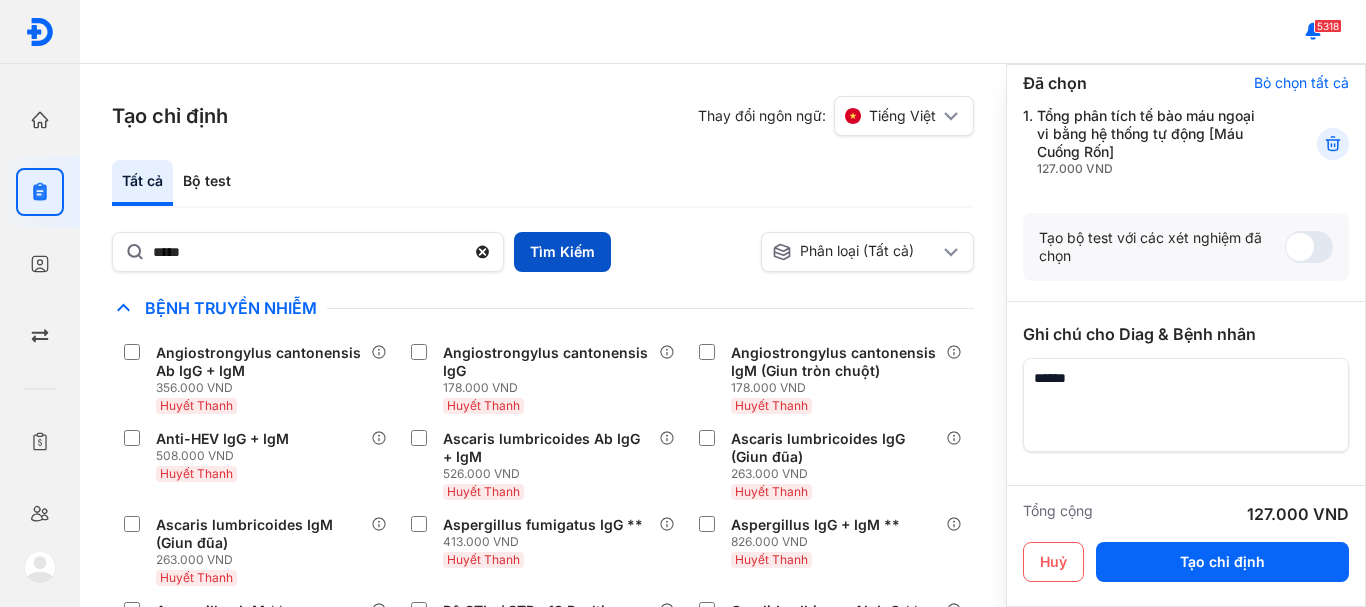 click on "Tìm Kiếm" at bounding box center [562, 252] 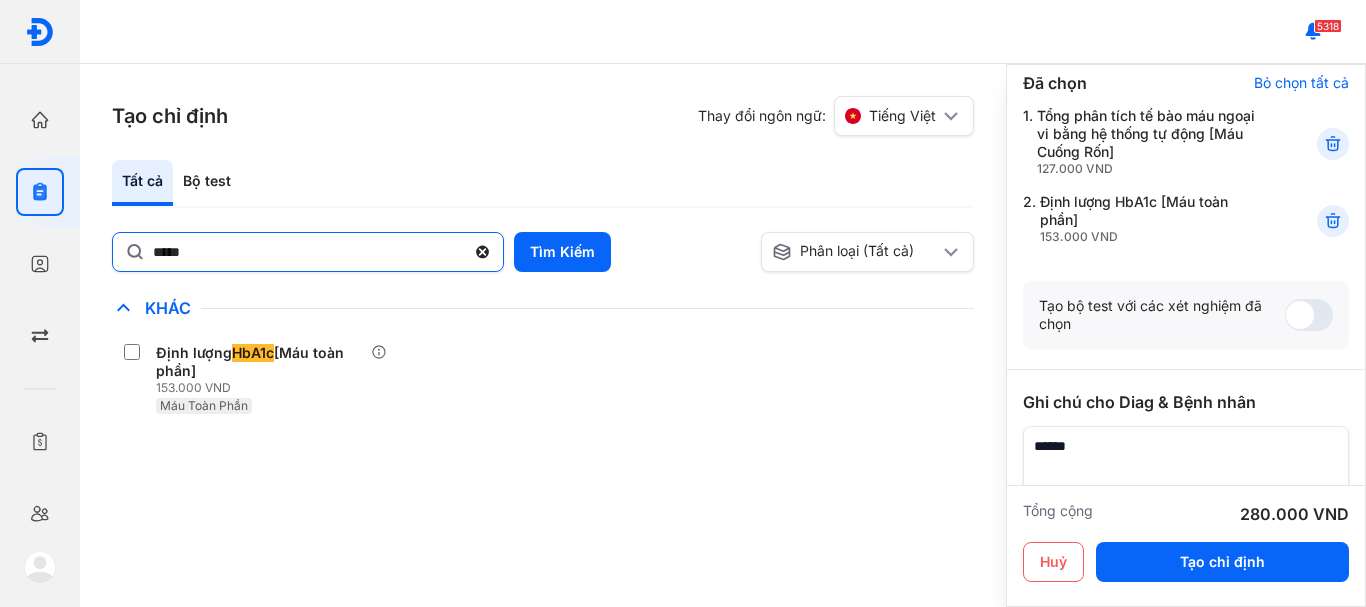 click 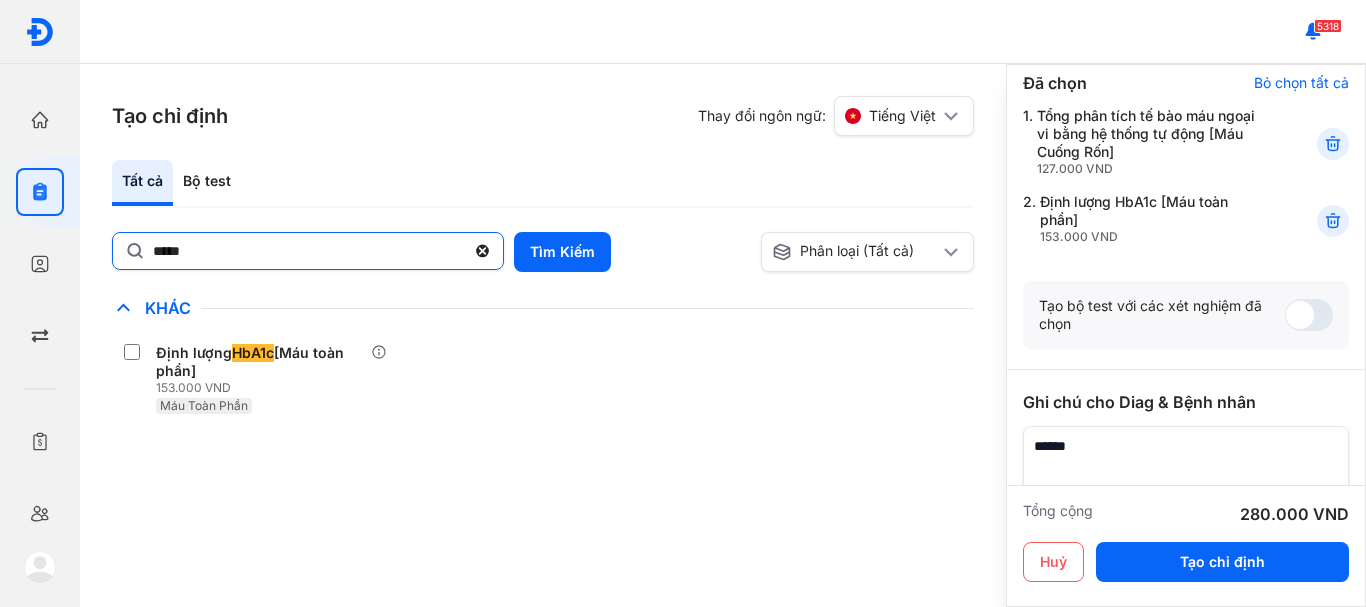 click on "*****" 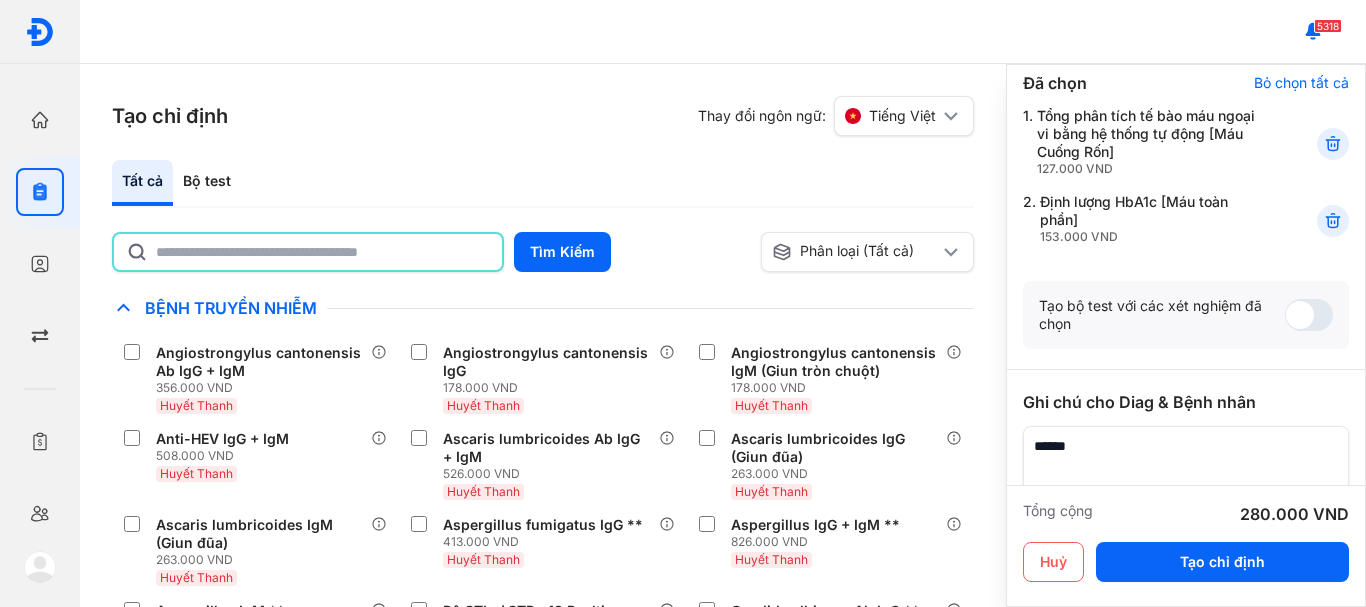 click 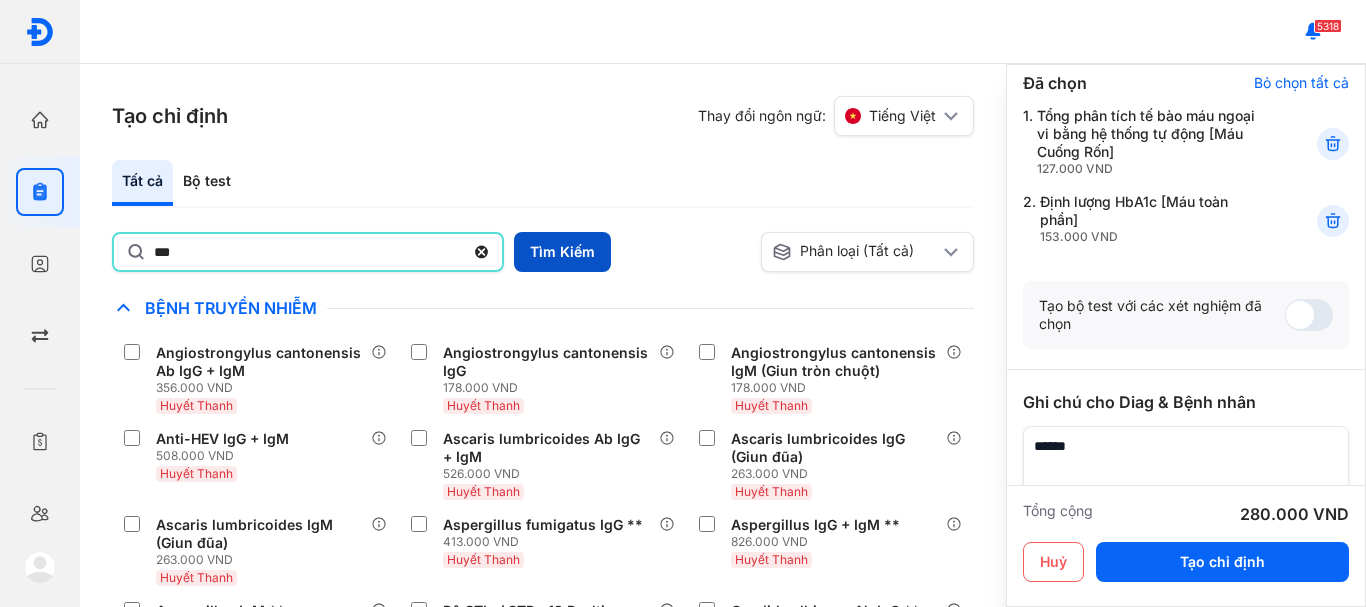 type on "***" 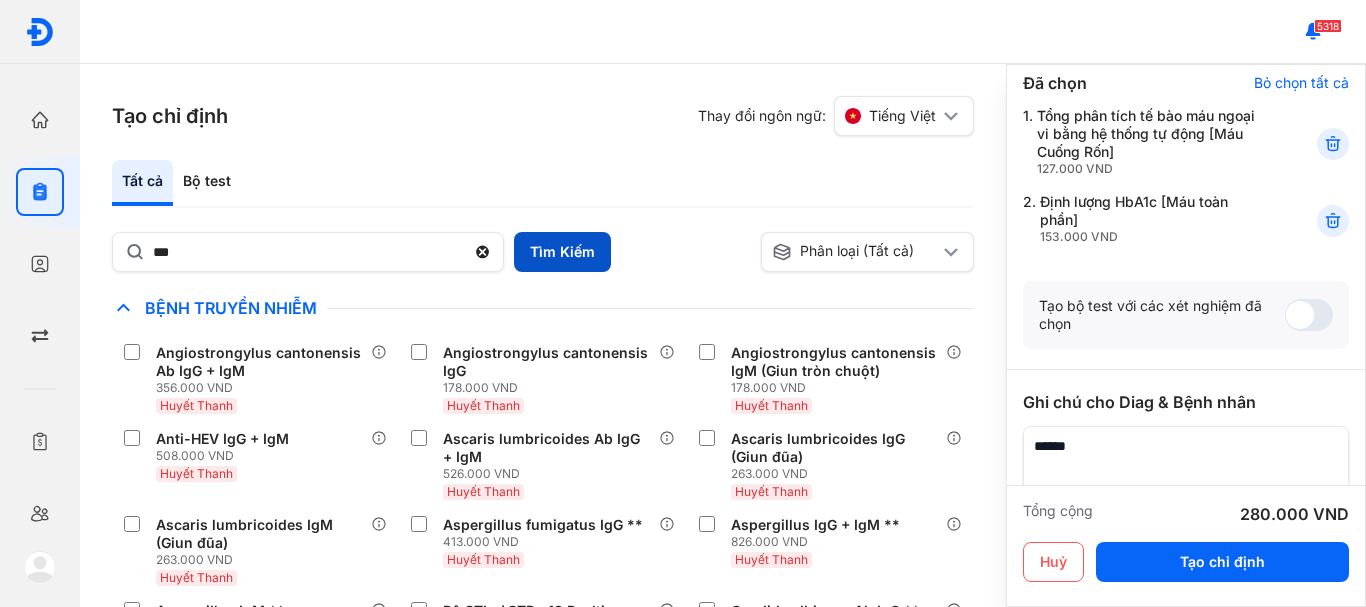 click on "Tìm Kiếm" at bounding box center [562, 252] 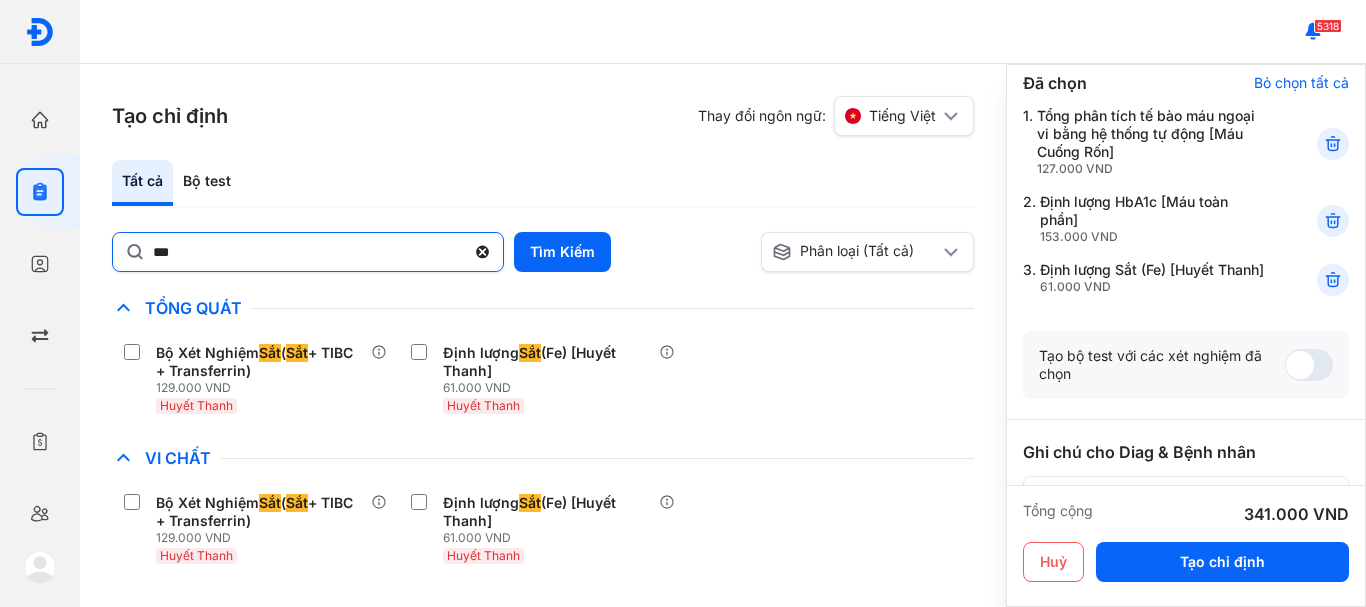 click 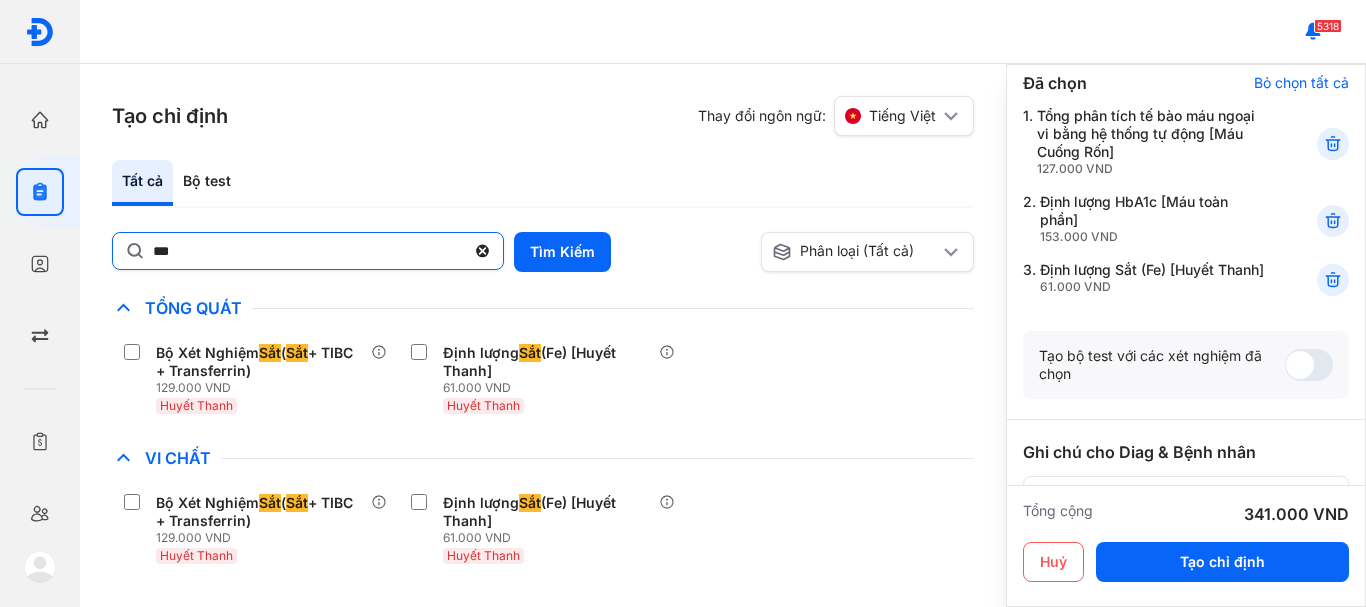 click on "***" 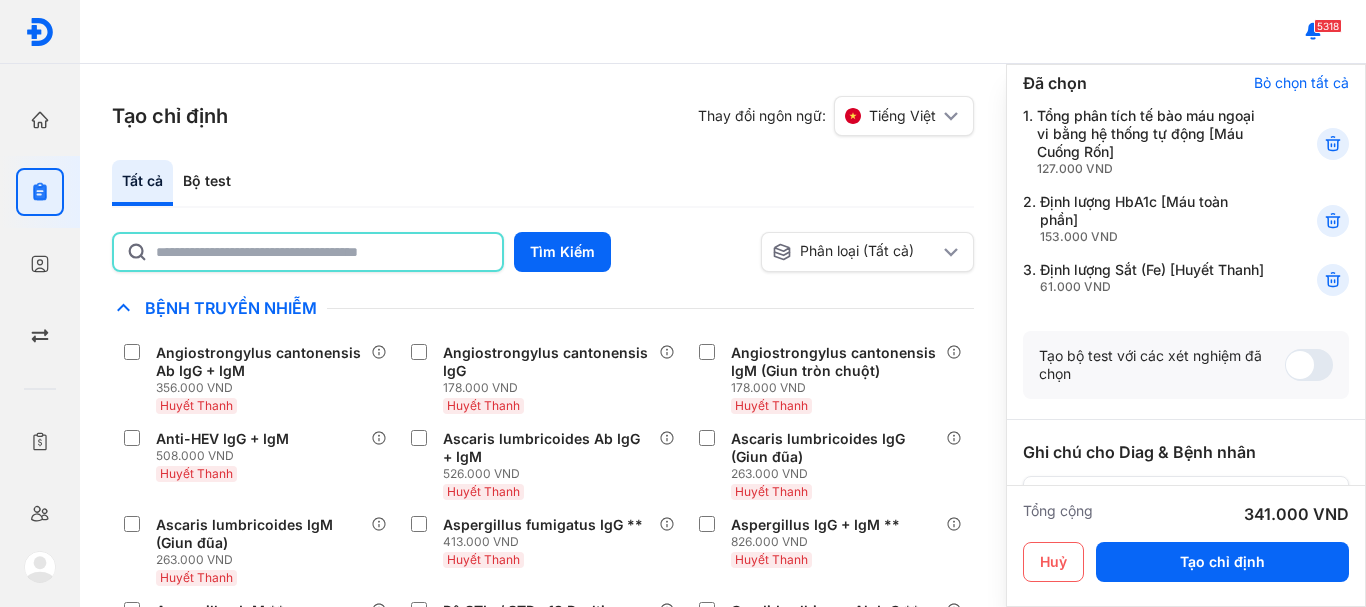 click 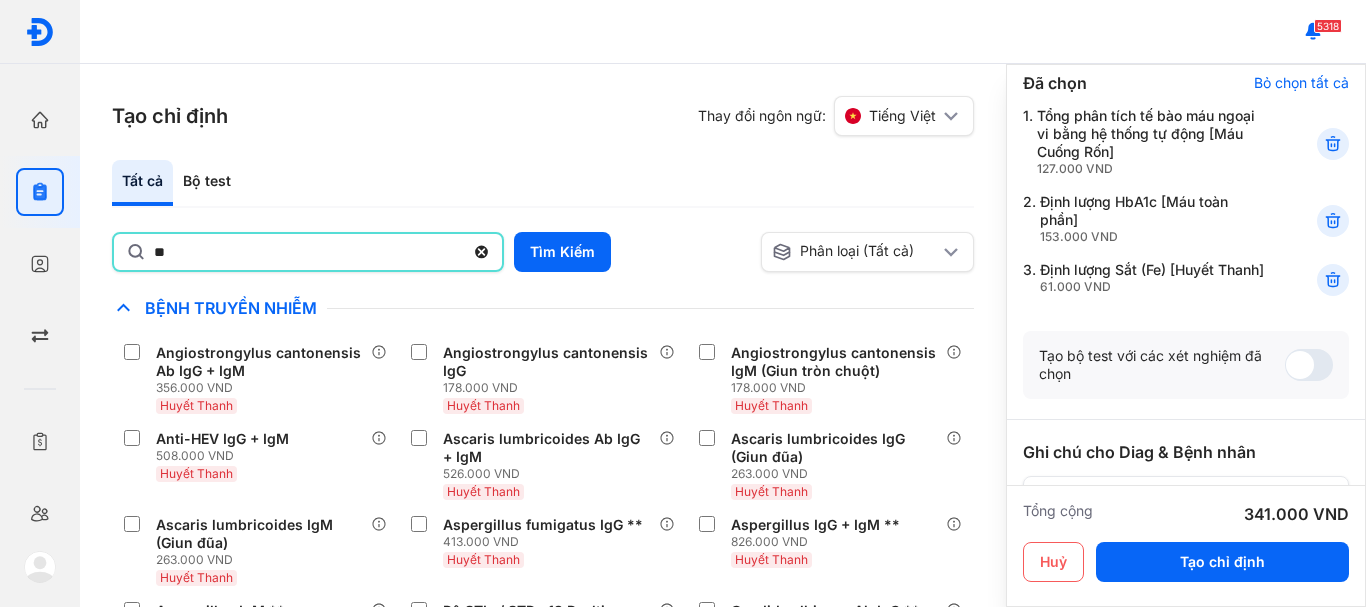 type on "*" 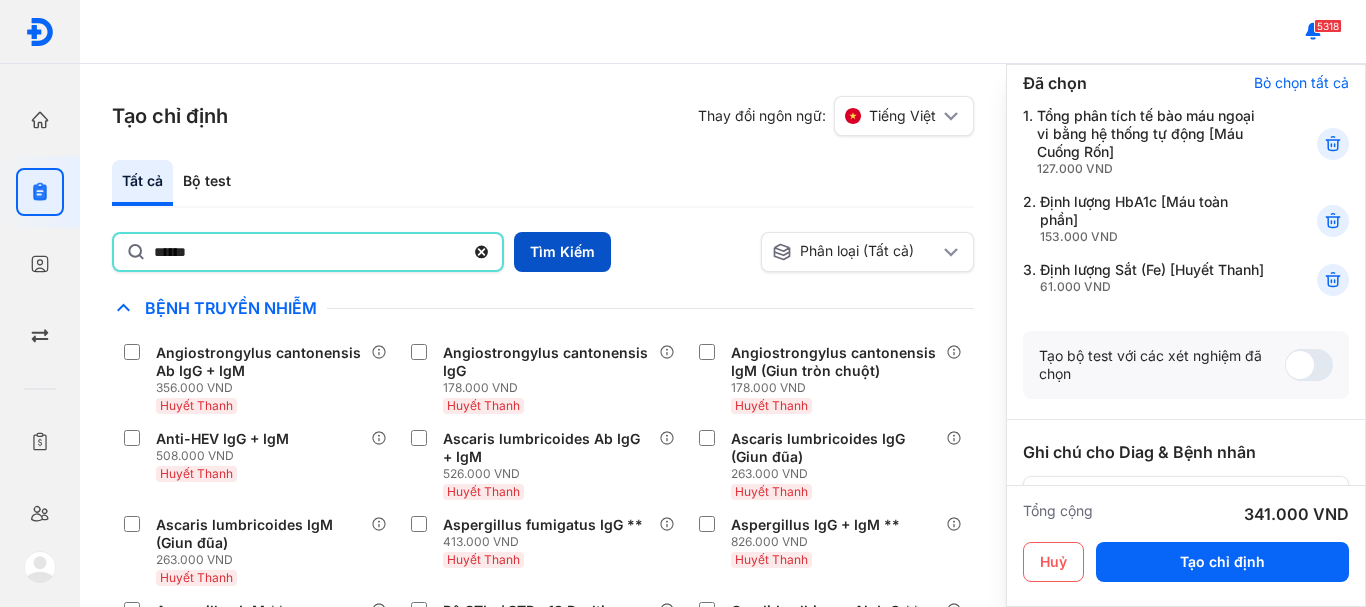type on "*****" 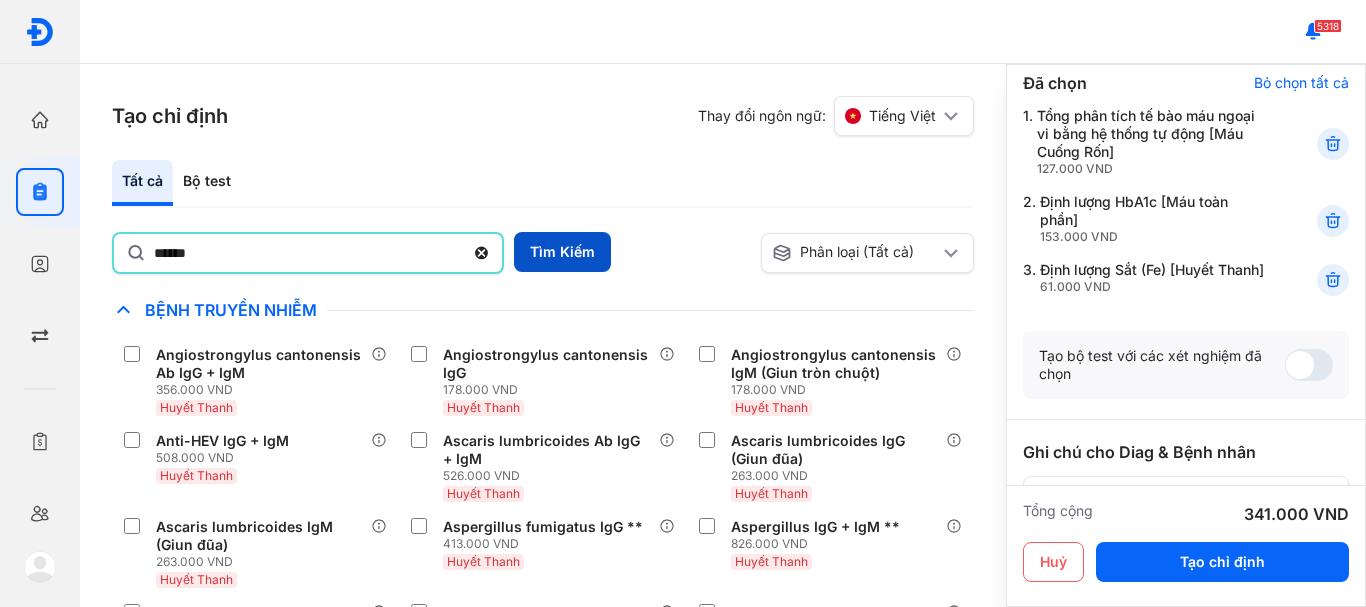 click on "Tìm Kiếm" at bounding box center [562, 252] 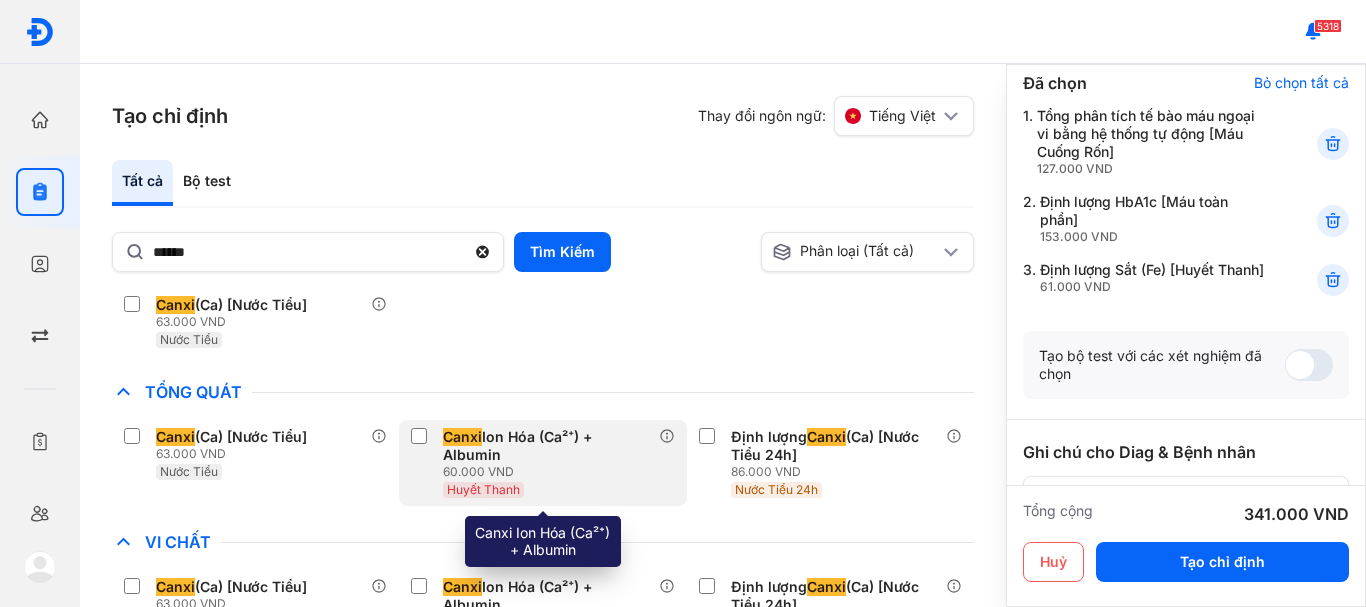 scroll, scrollTop: 200, scrollLeft: 0, axis: vertical 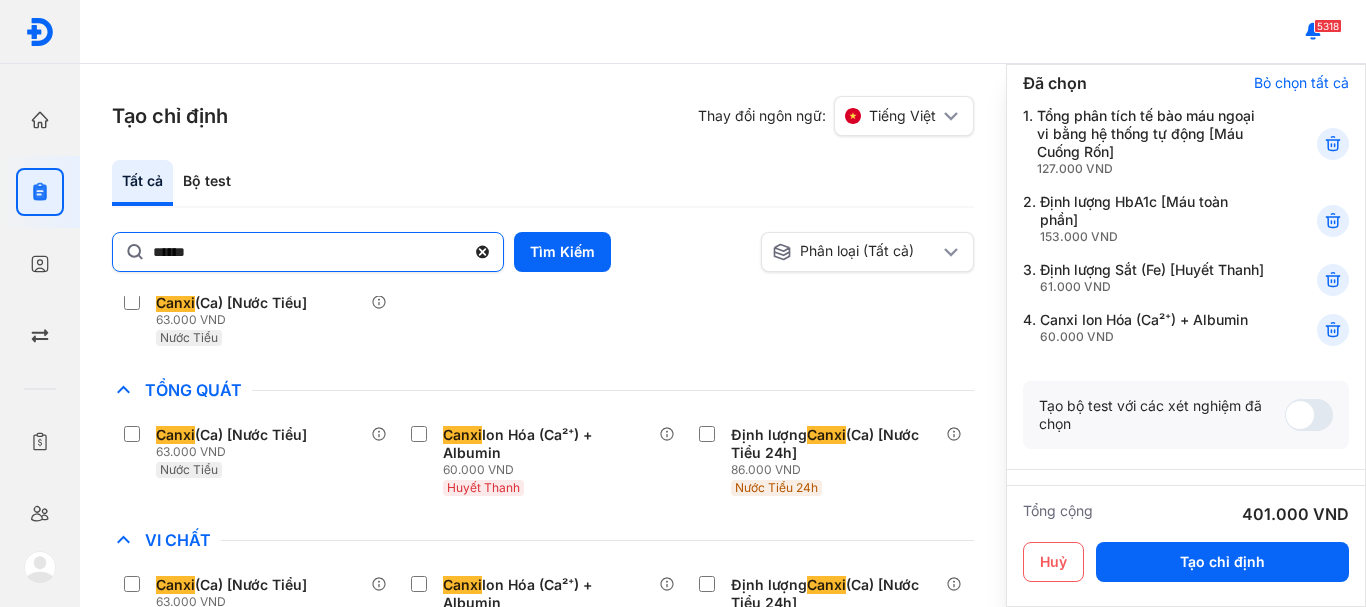 click 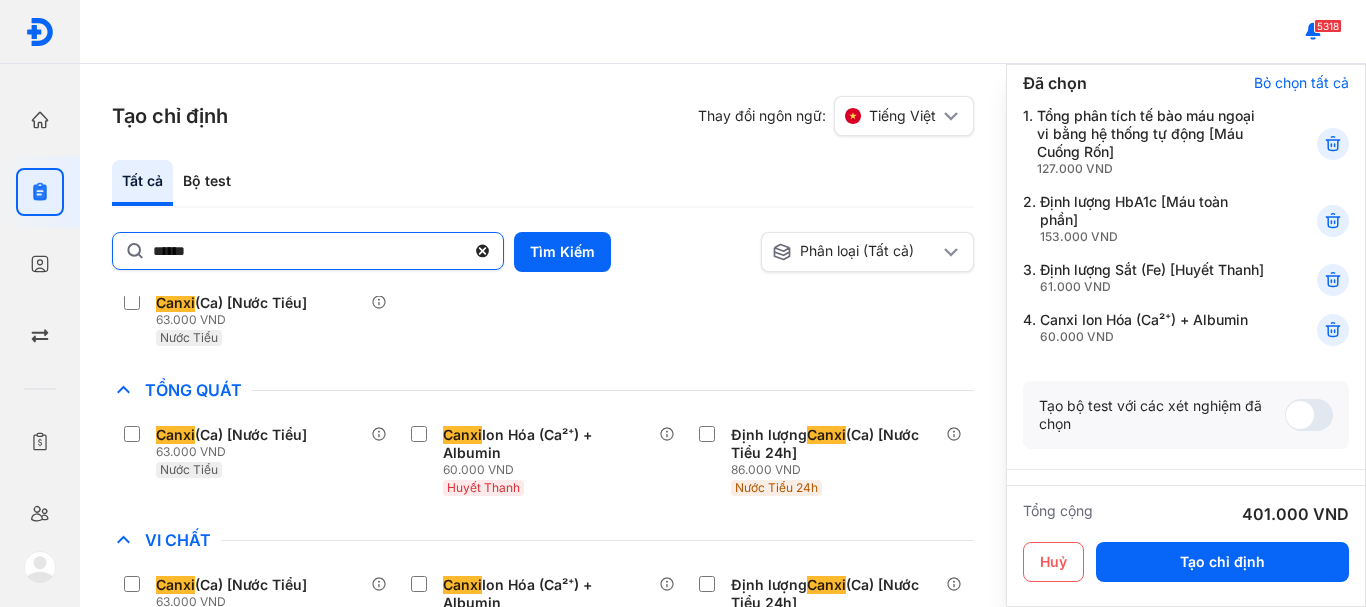 click on "*****" 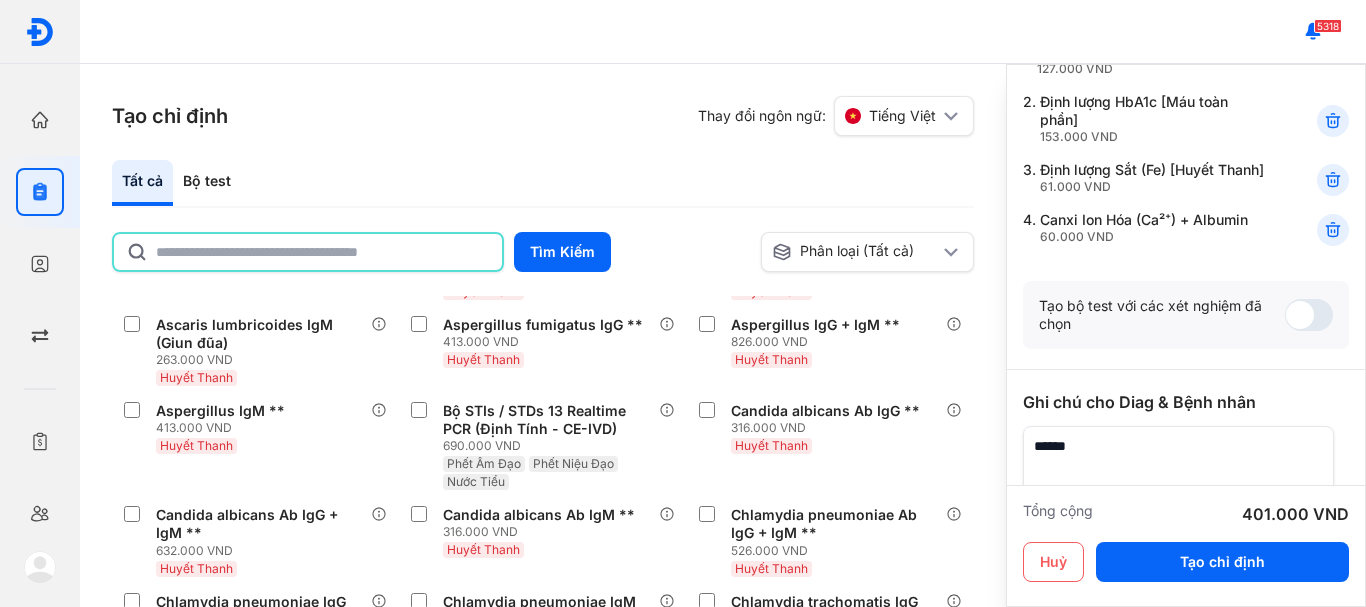 scroll, scrollTop: 179, scrollLeft: 0, axis: vertical 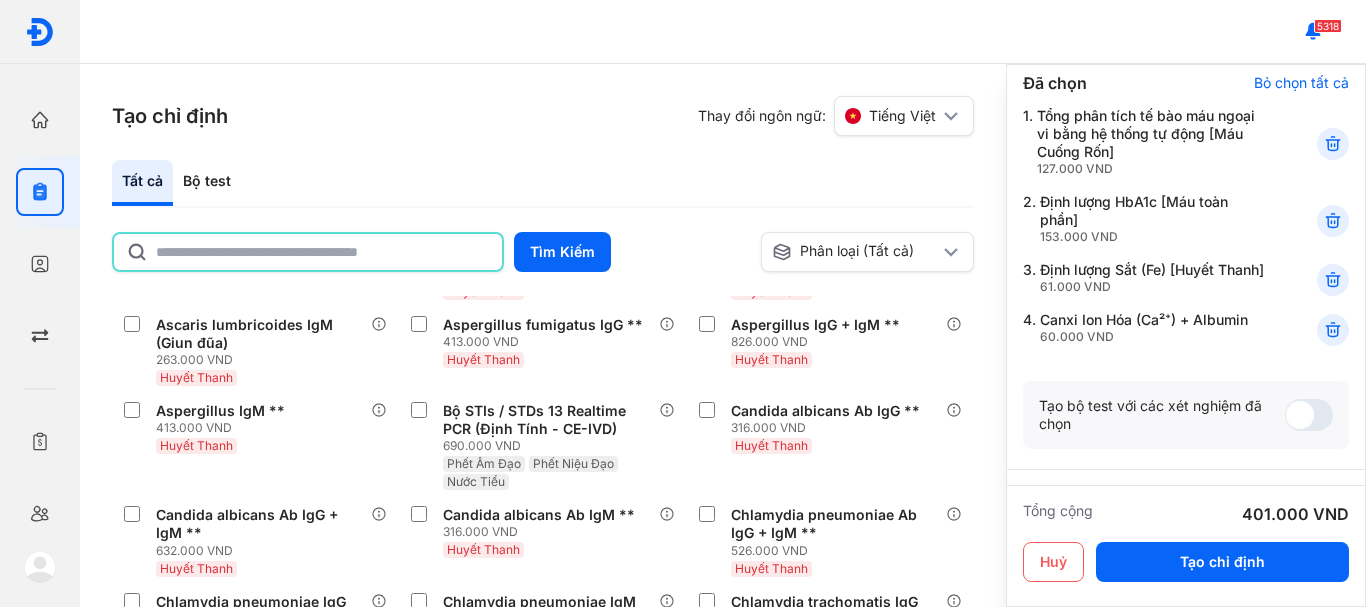 click 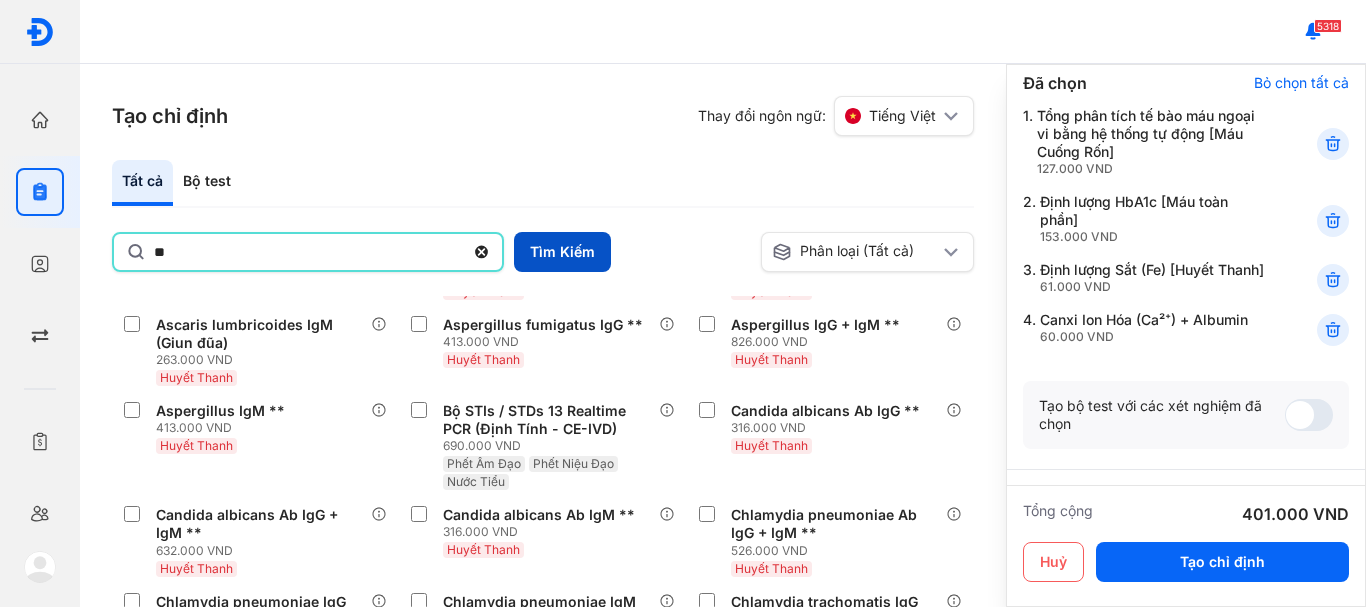 type on "**" 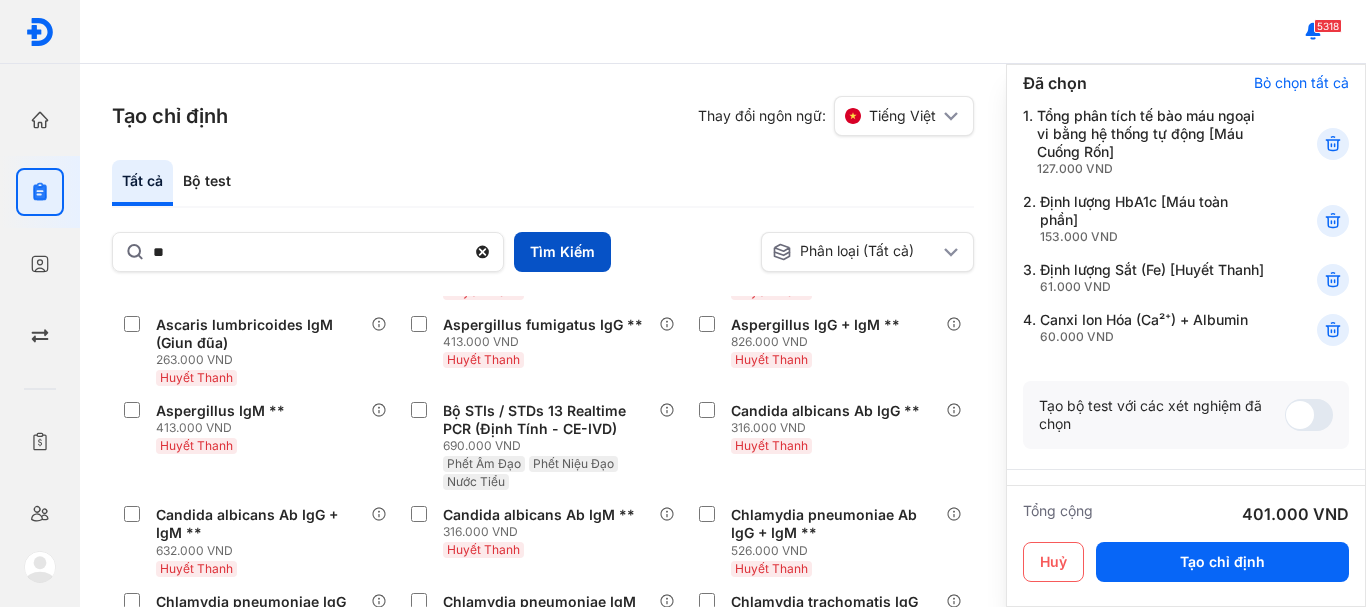 click on "Tìm Kiếm" at bounding box center (562, 252) 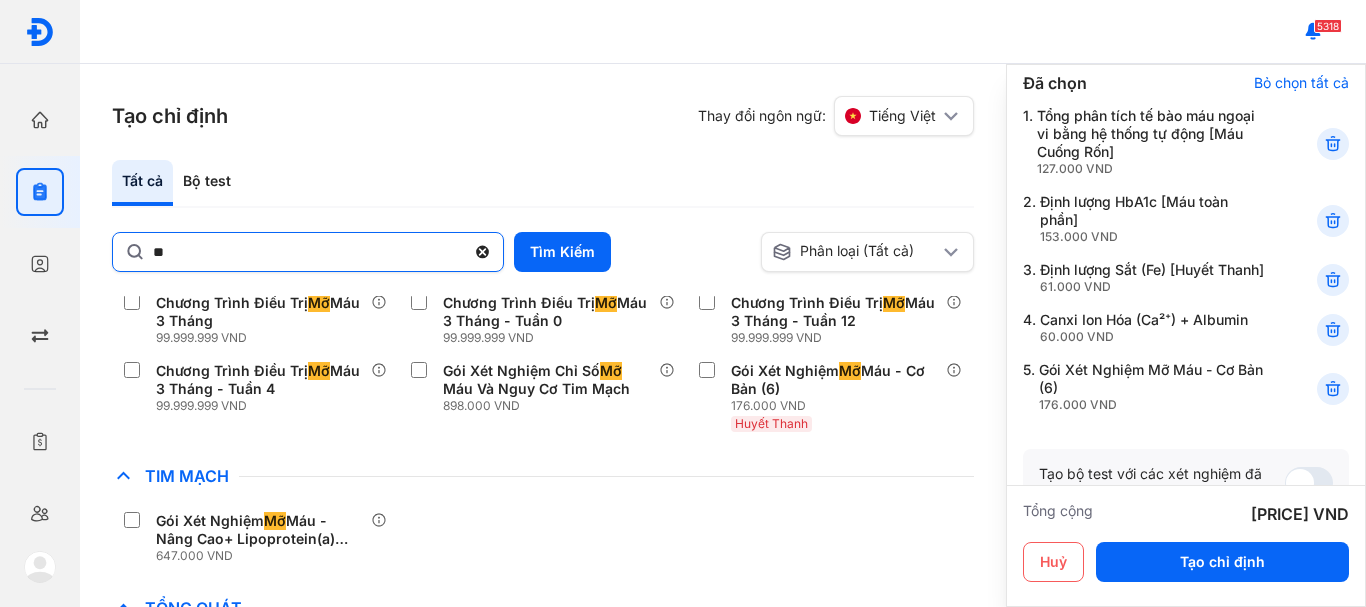 click 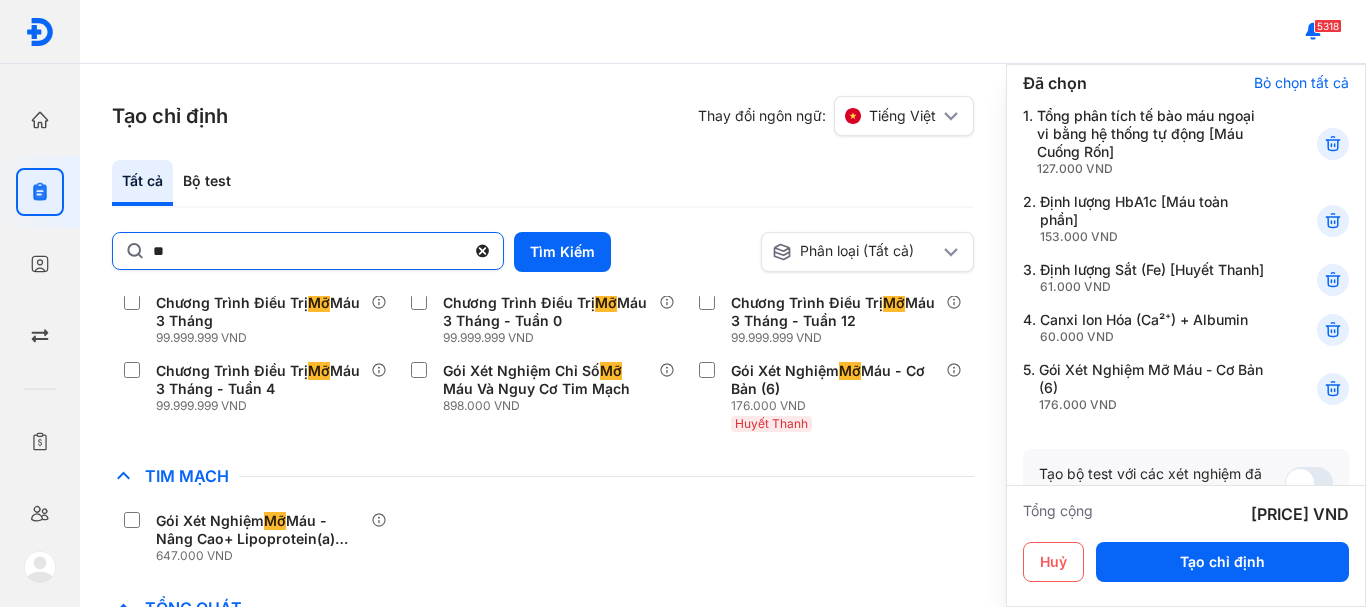 click on "**" 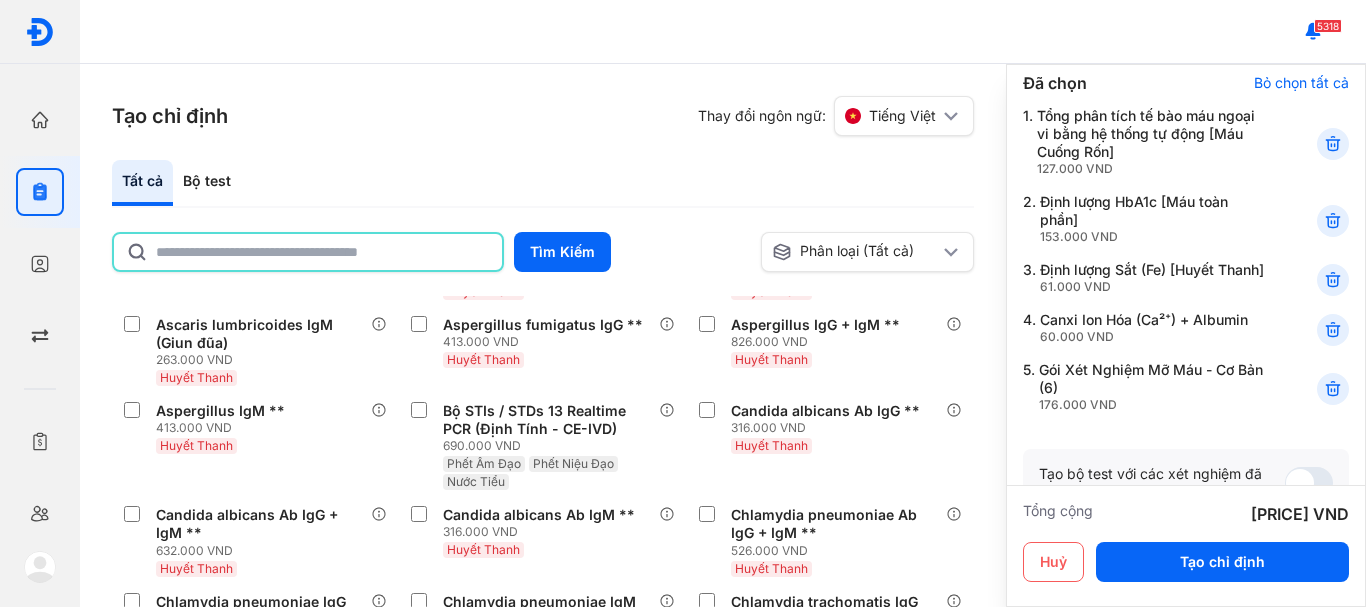 click 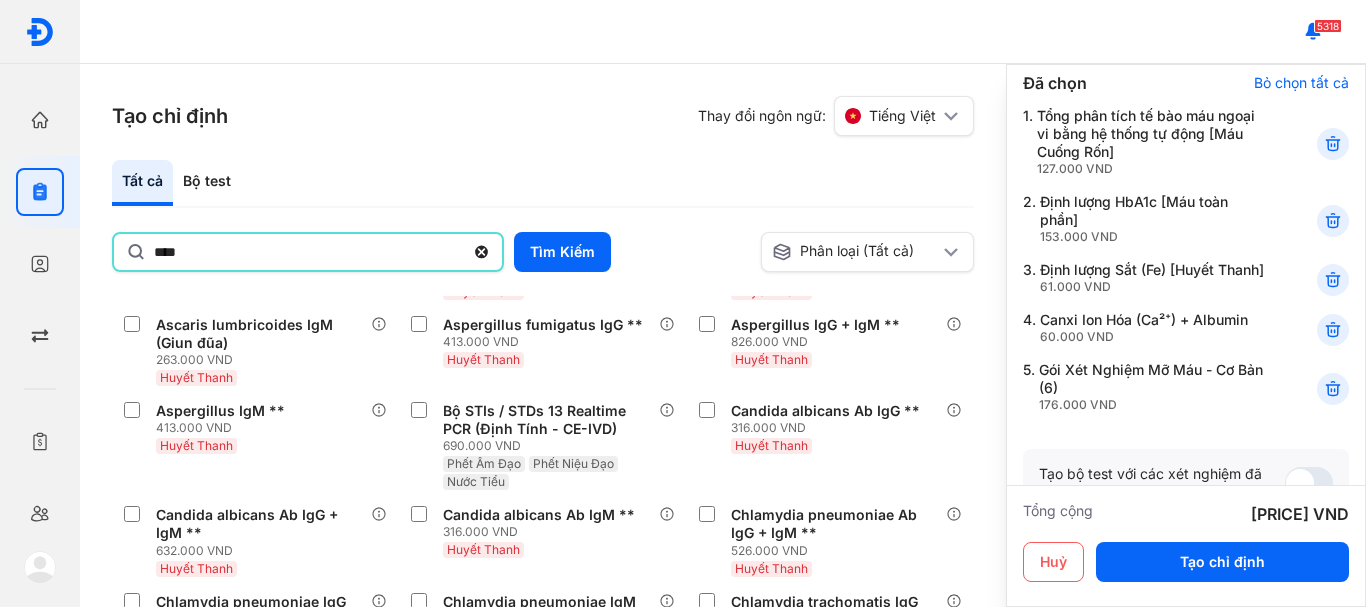 type on "********" 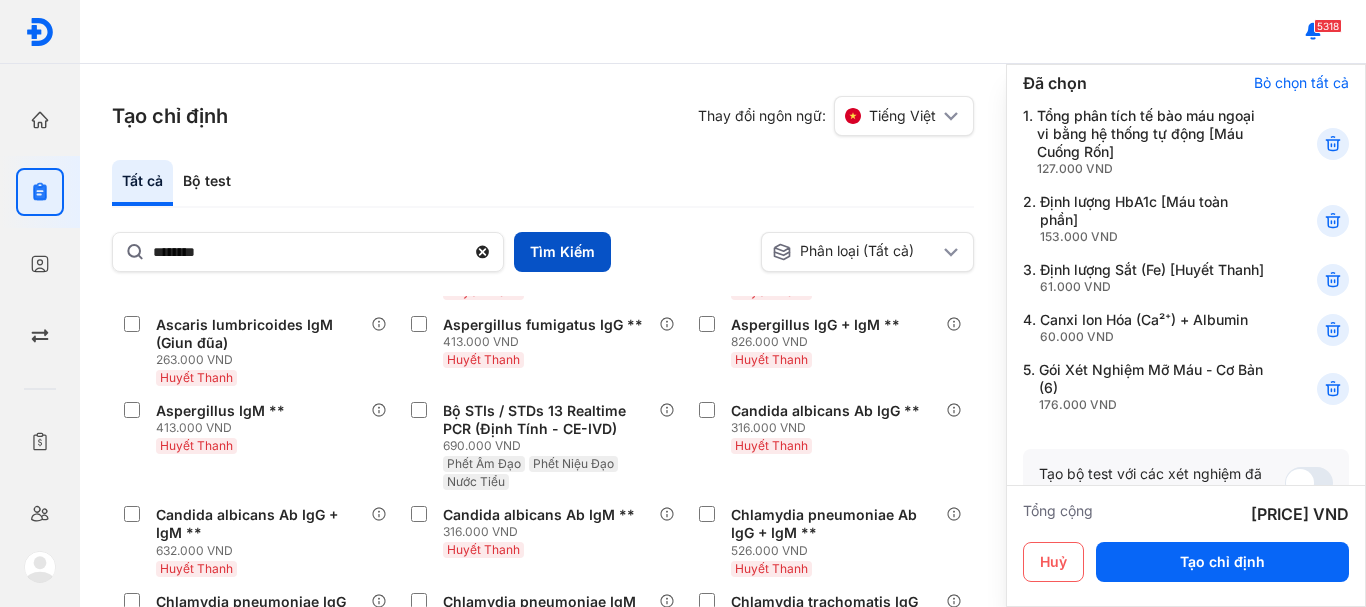 click on "Tìm Kiếm" at bounding box center (562, 252) 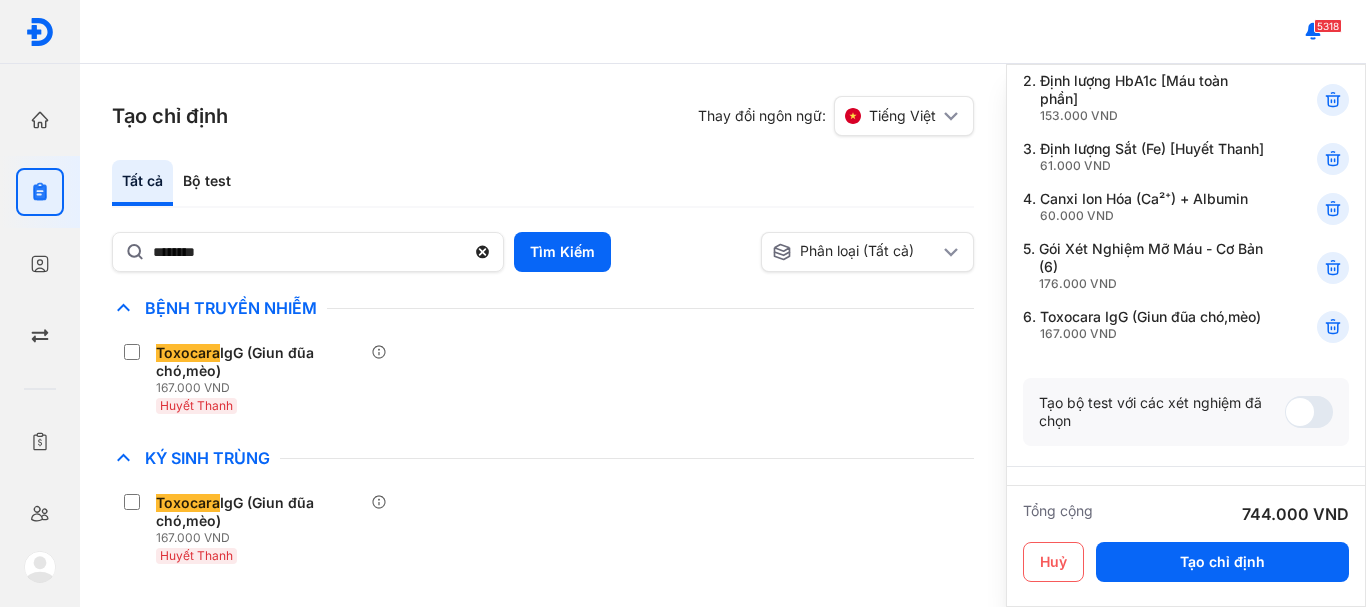 scroll, scrollTop: 500, scrollLeft: 0, axis: vertical 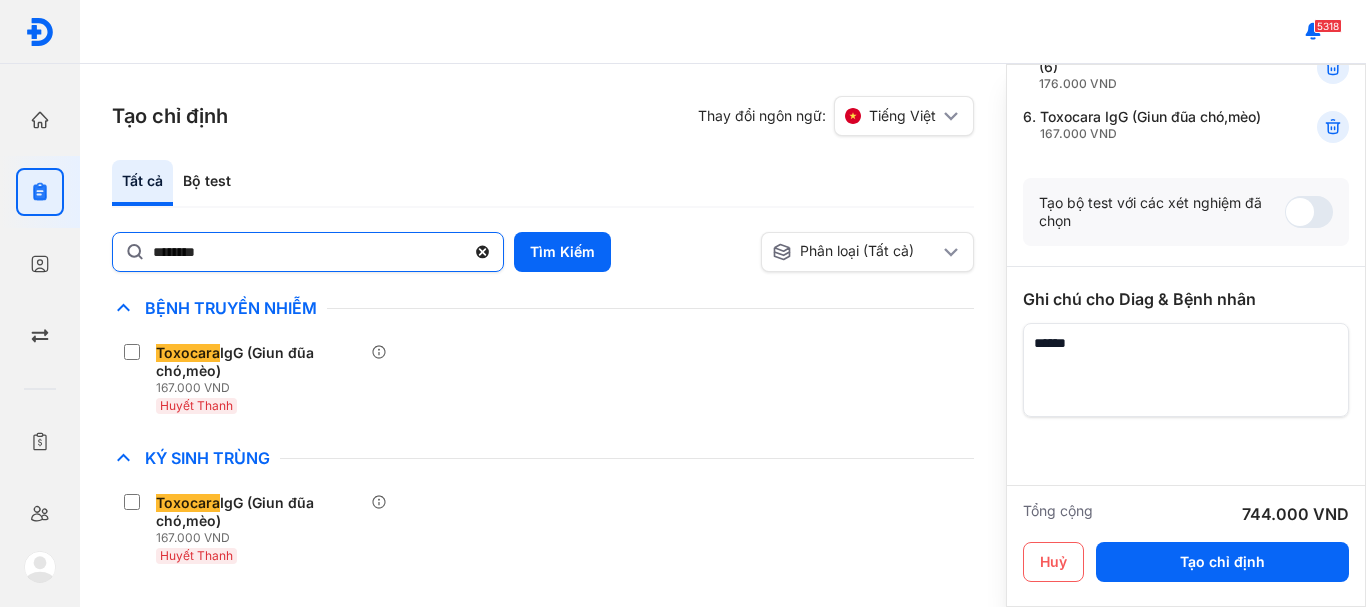 click 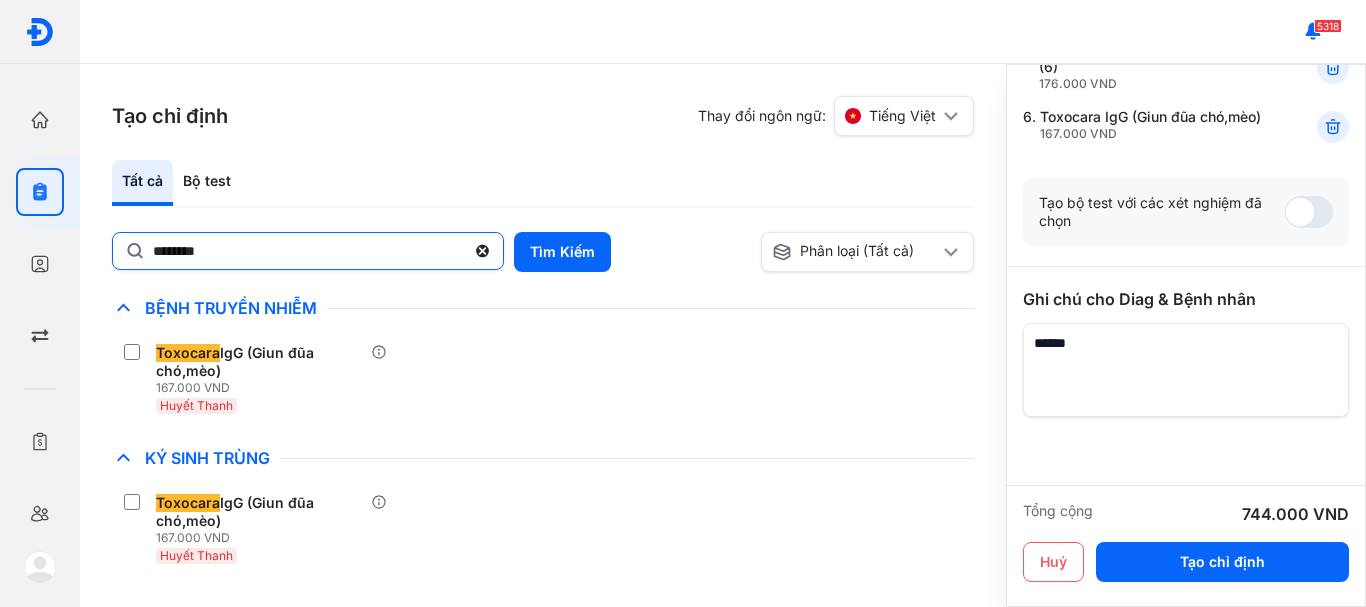 click on "********" 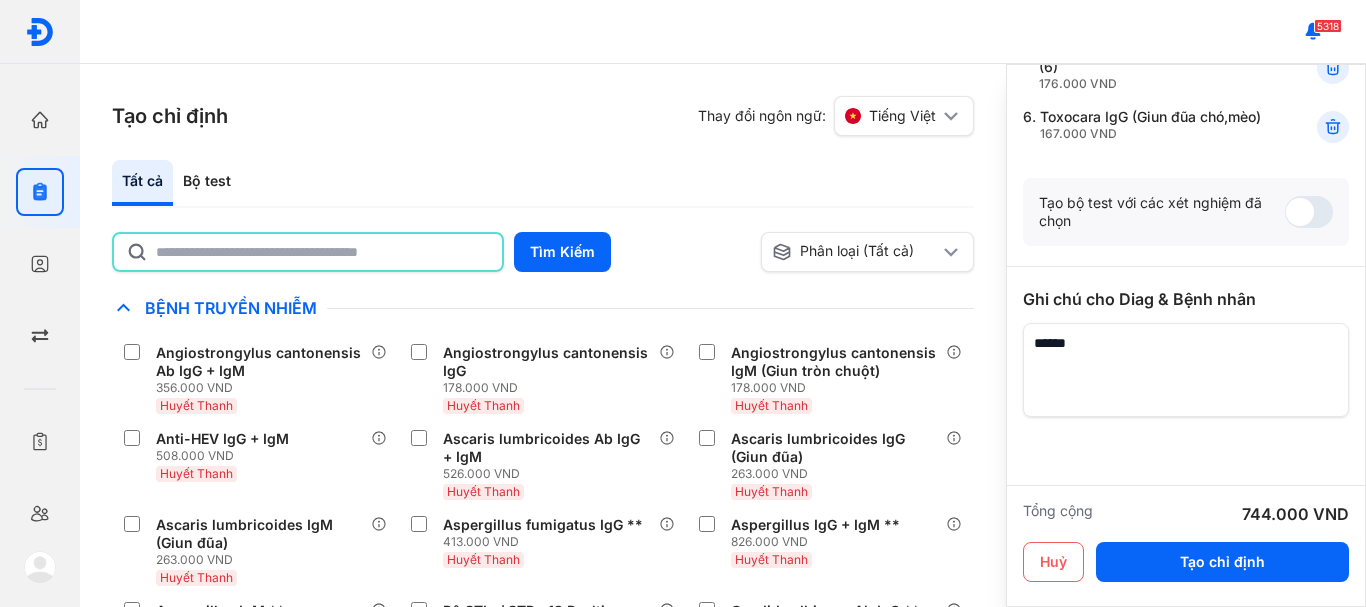 click 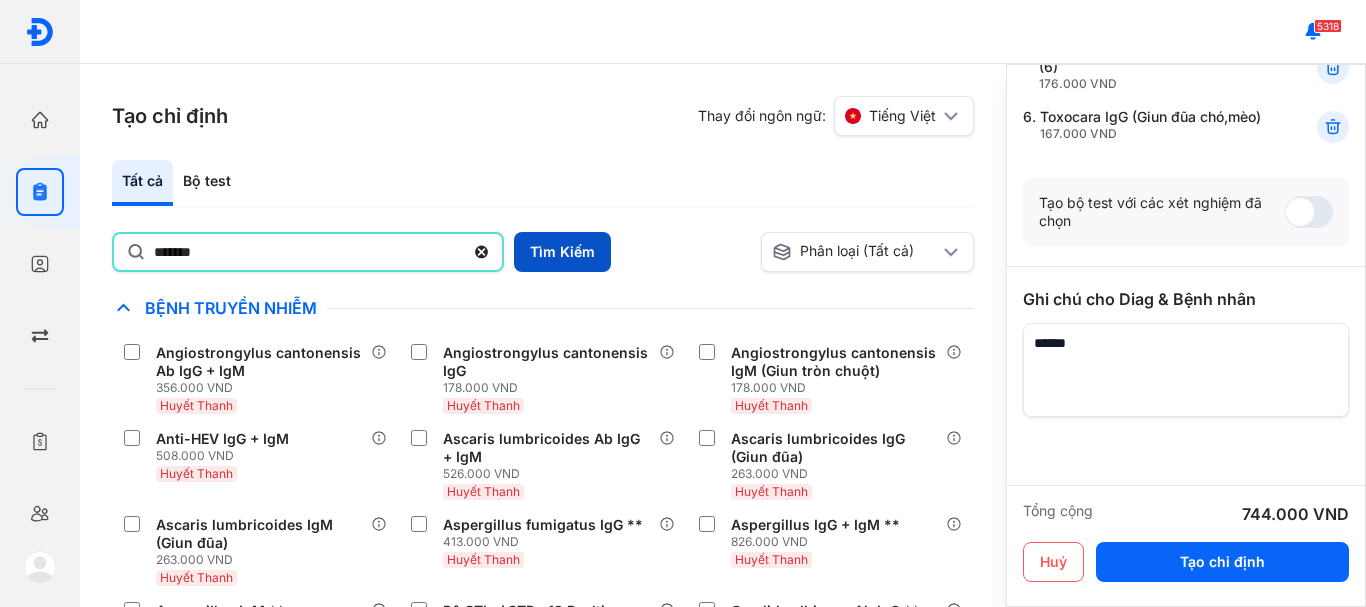 type on "*******" 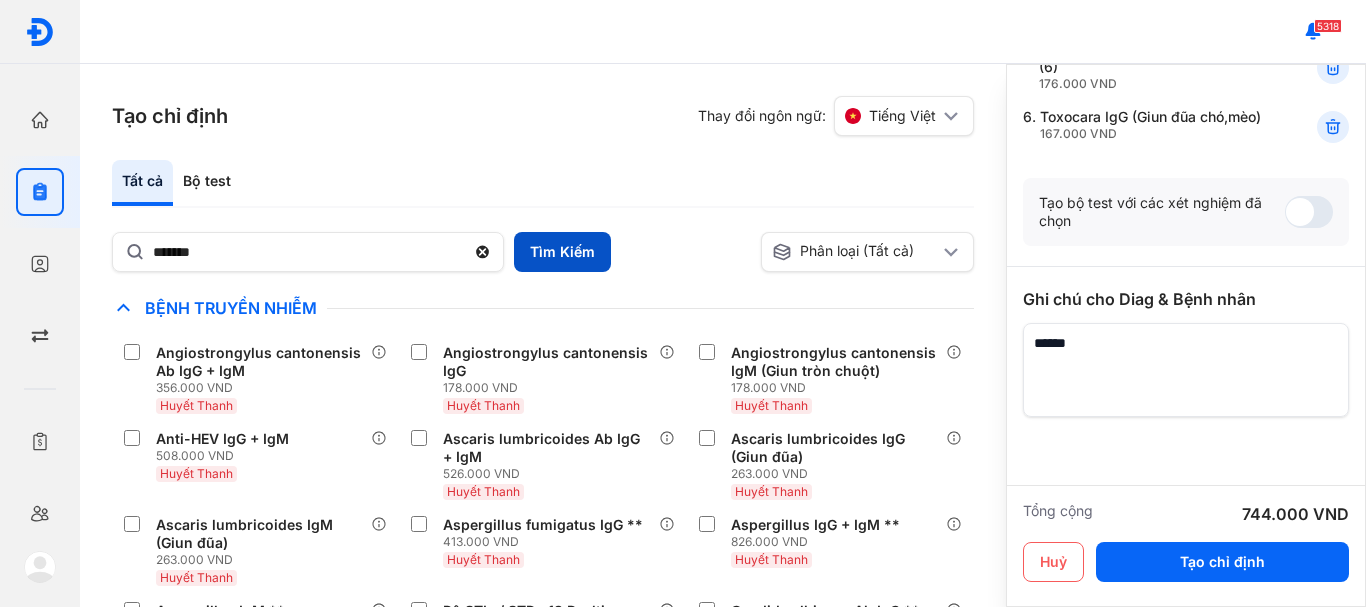 click on "Tìm Kiếm" at bounding box center (562, 252) 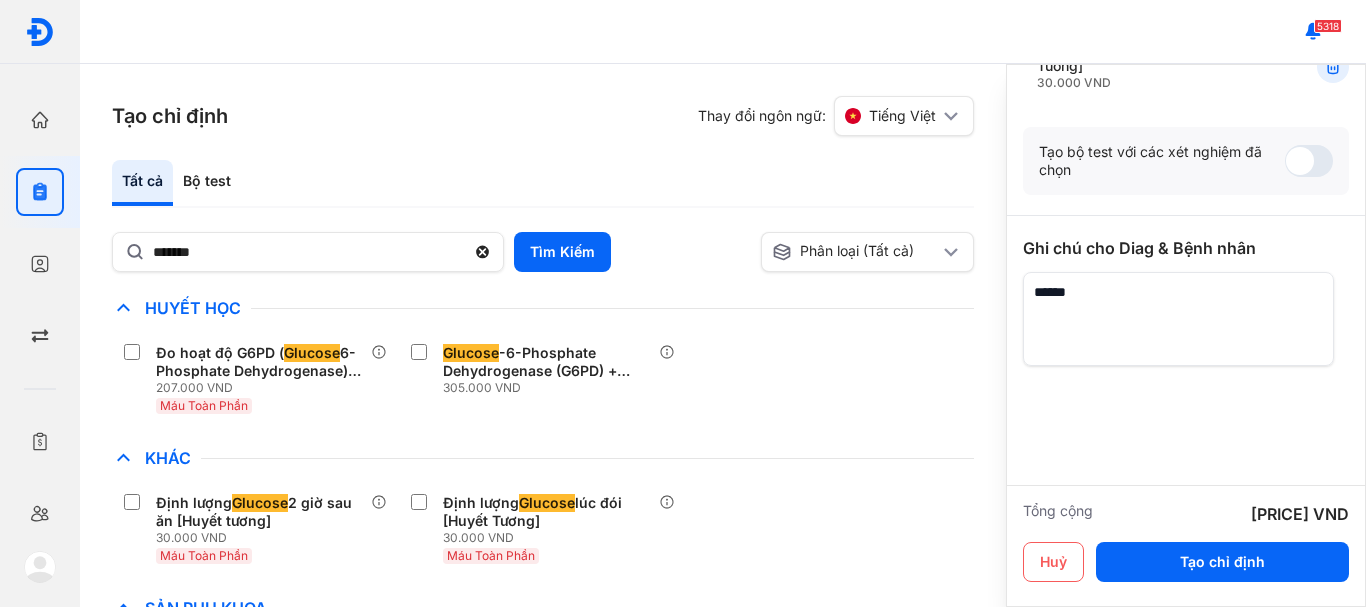 scroll, scrollTop: 637, scrollLeft: 0, axis: vertical 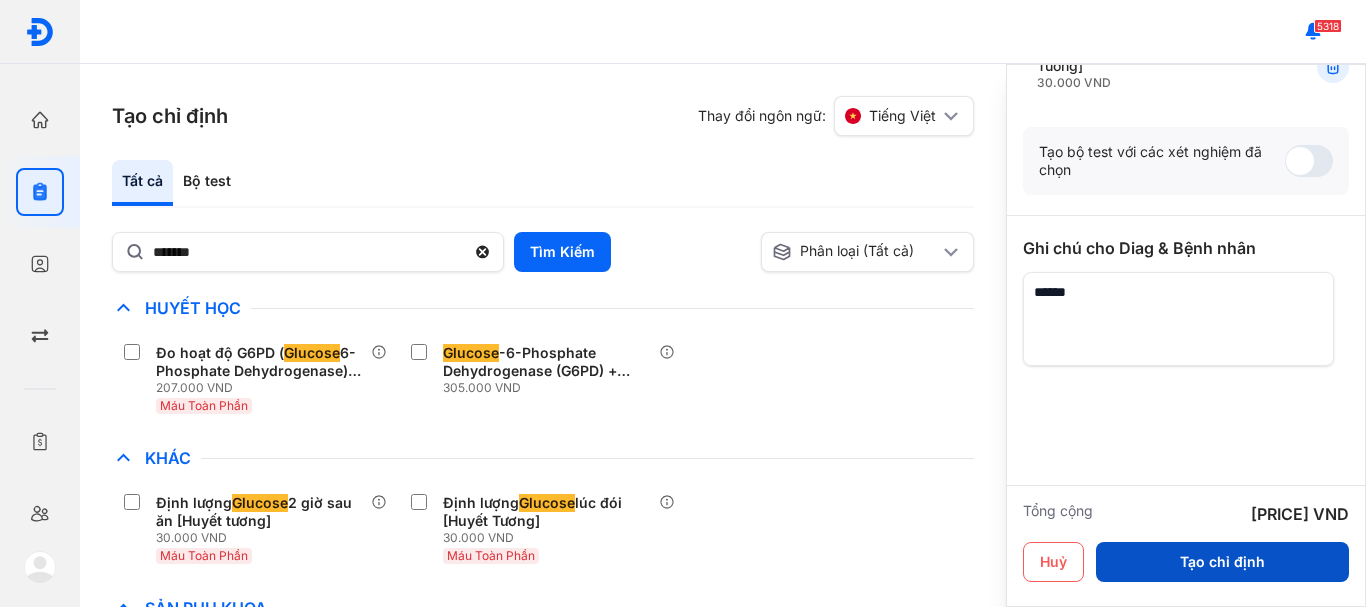 click on "Tạo chỉ định" at bounding box center [1222, 562] 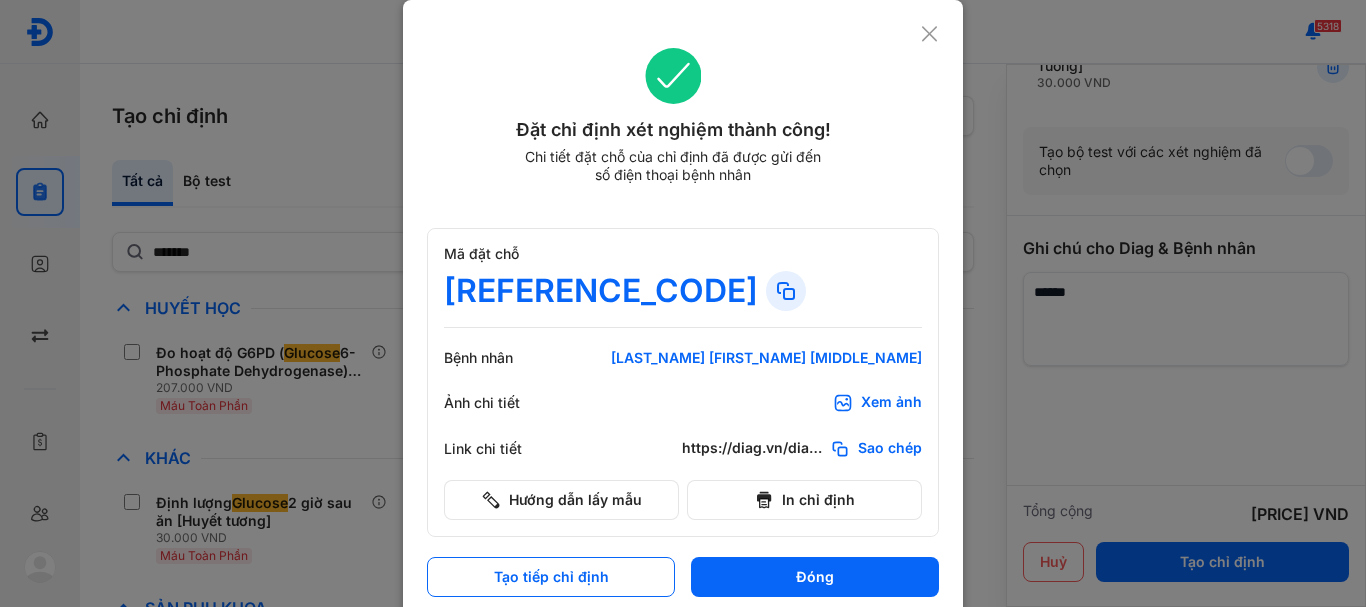 scroll, scrollTop: 619, scrollLeft: 0, axis: vertical 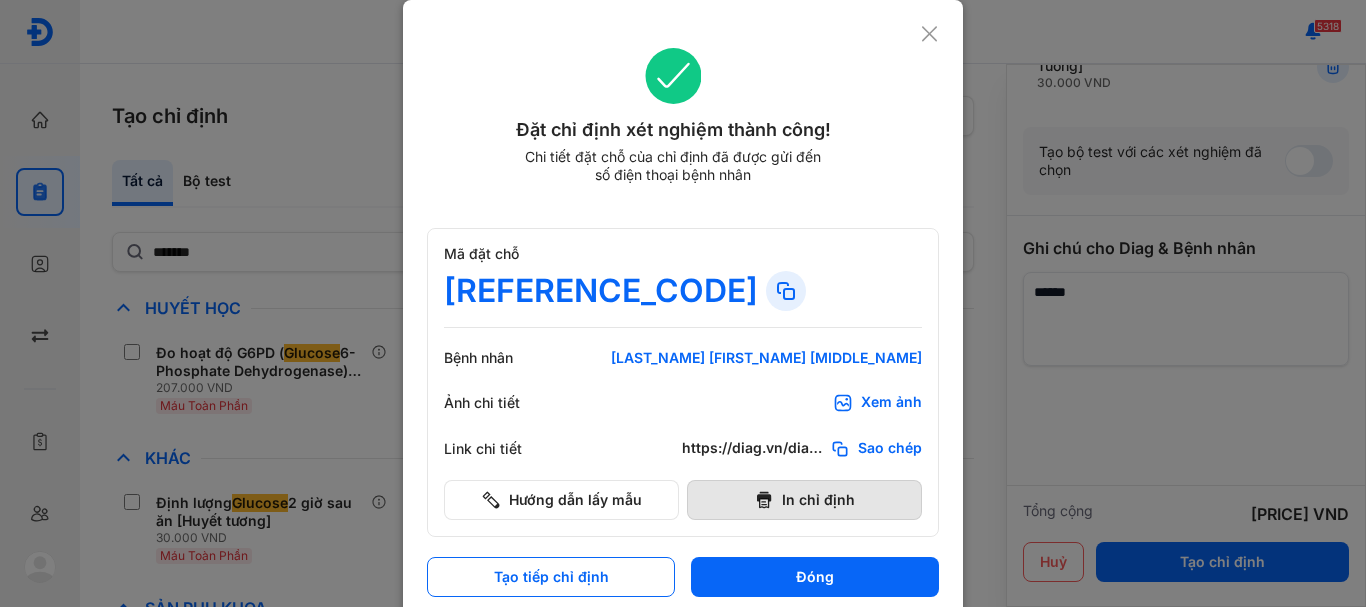 click on "In chỉ định" at bounding box center [804, 500] 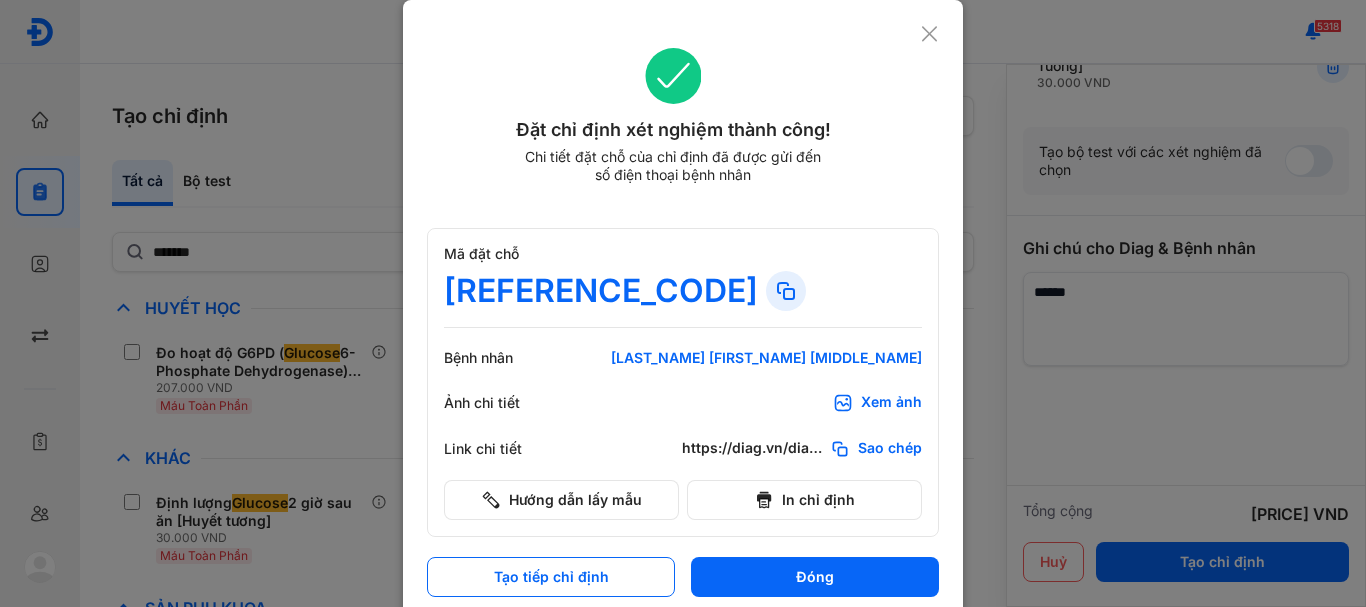 scroll, scrollTop: 0, scrollLeft: 0, axis: both 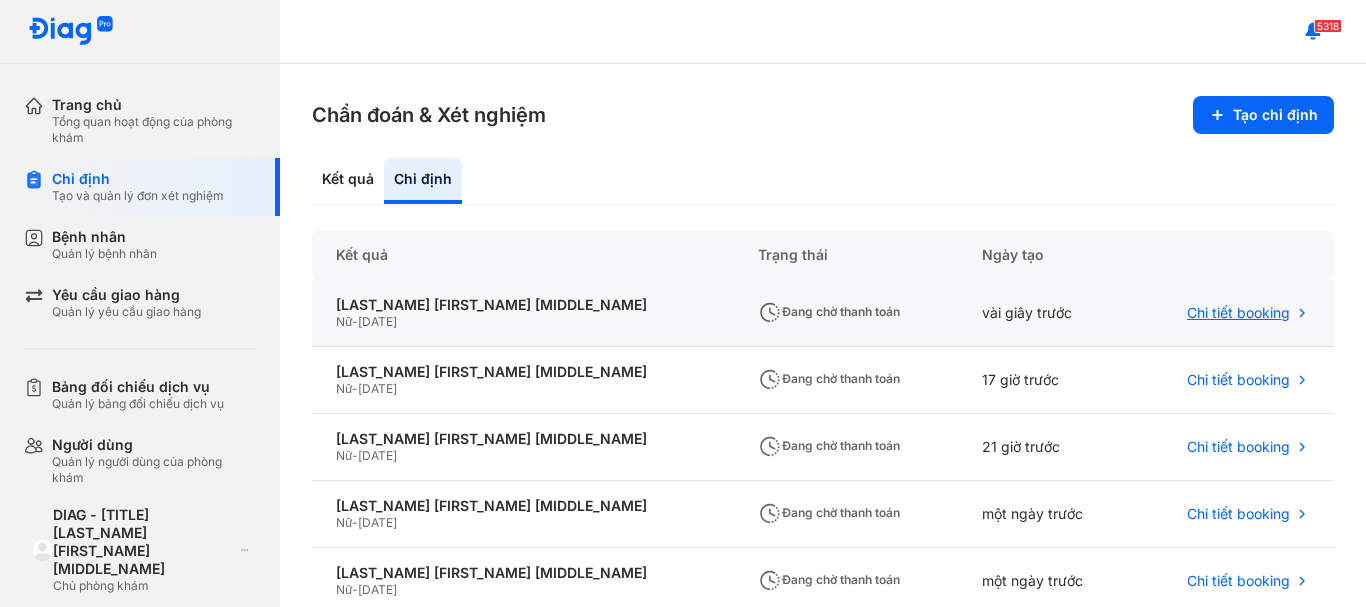 click on "Chi tiết booking" at bounding box center (1238, 313) 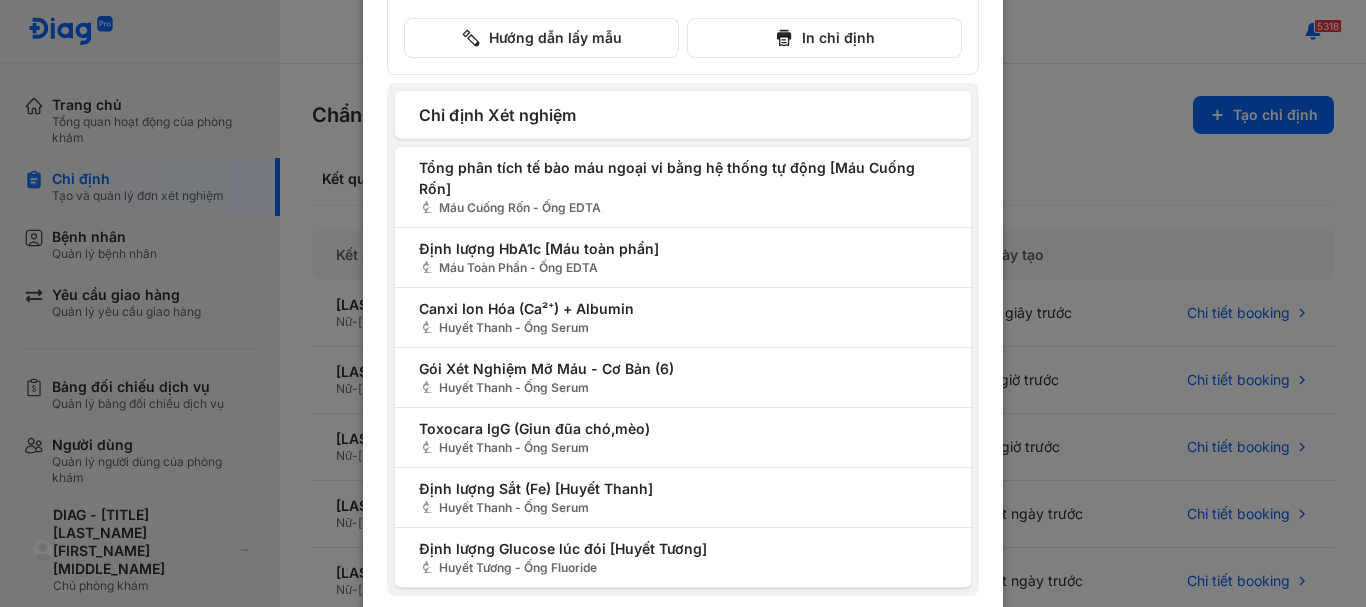 scroll, scrollTop: 412, scrollLeft: 0, axis: vertical 